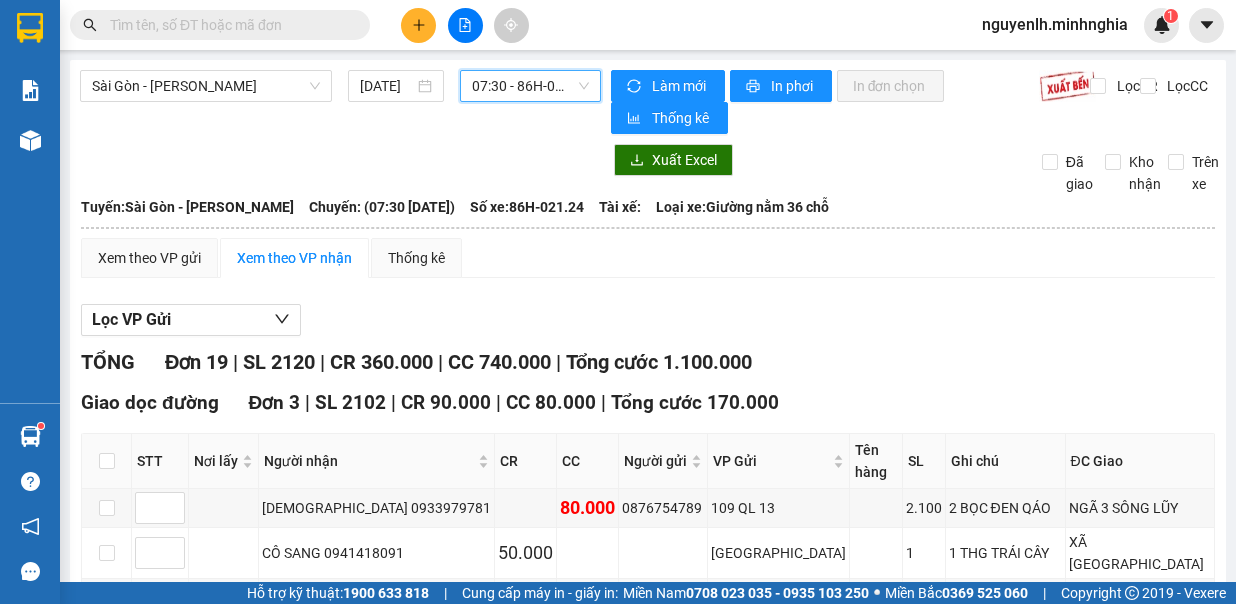 scroll, scrollTop: 0, scrollLeft: 0, axis: both 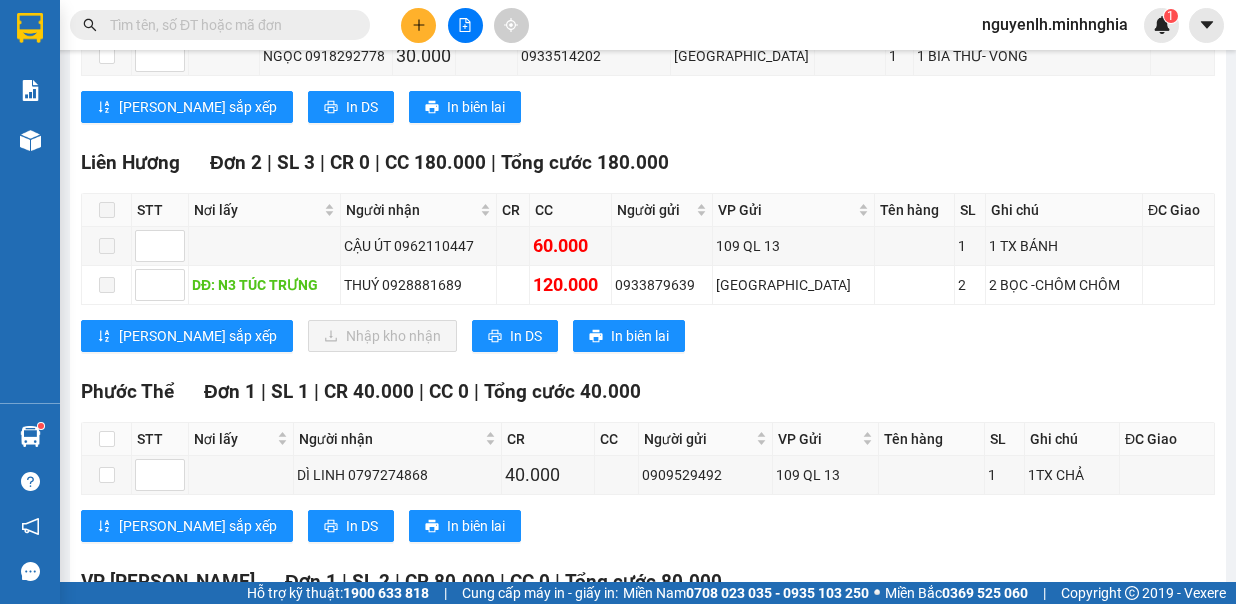 click at bounding box center (228, 25) 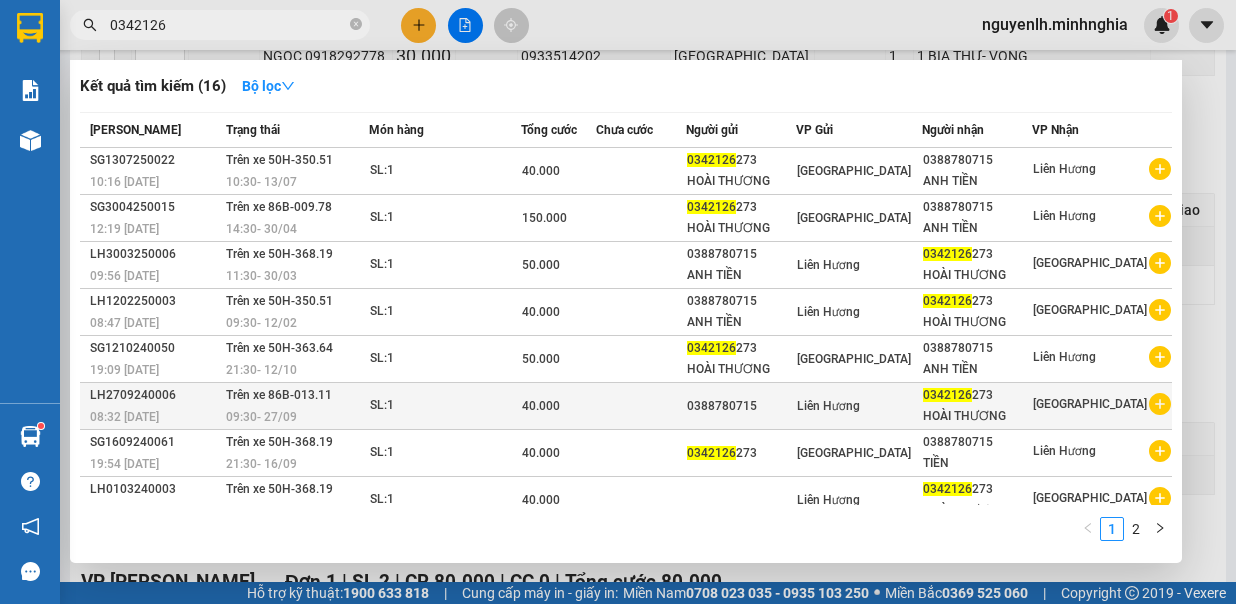 type on "0342126" 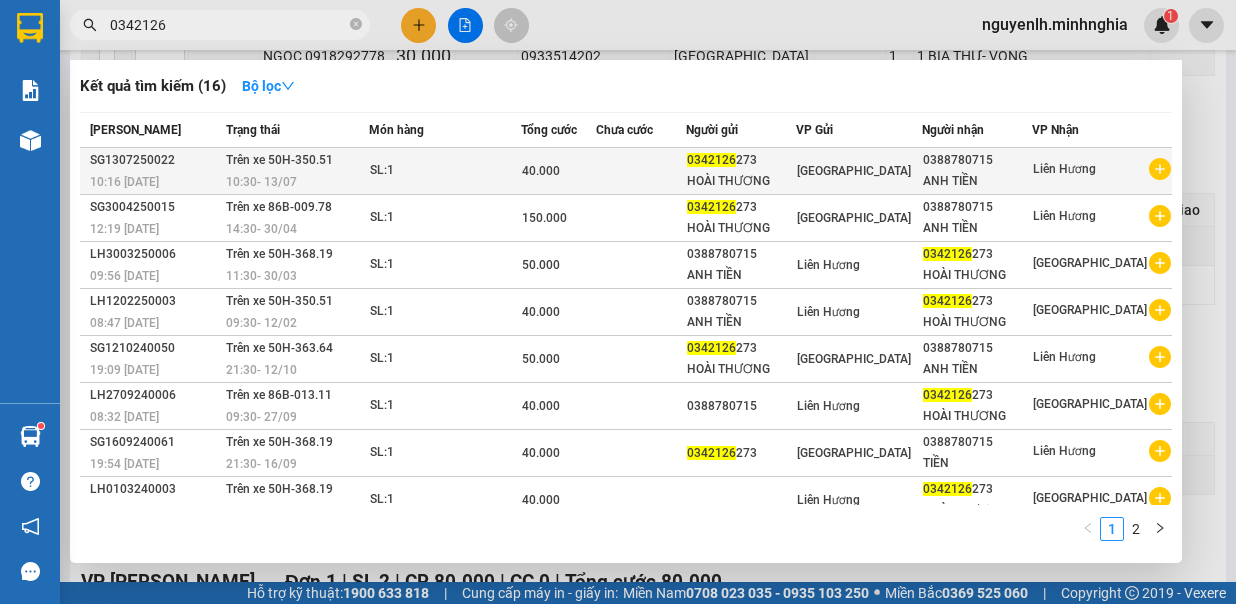 click on "ANH TIỀN" at bounding box center [977, 181] 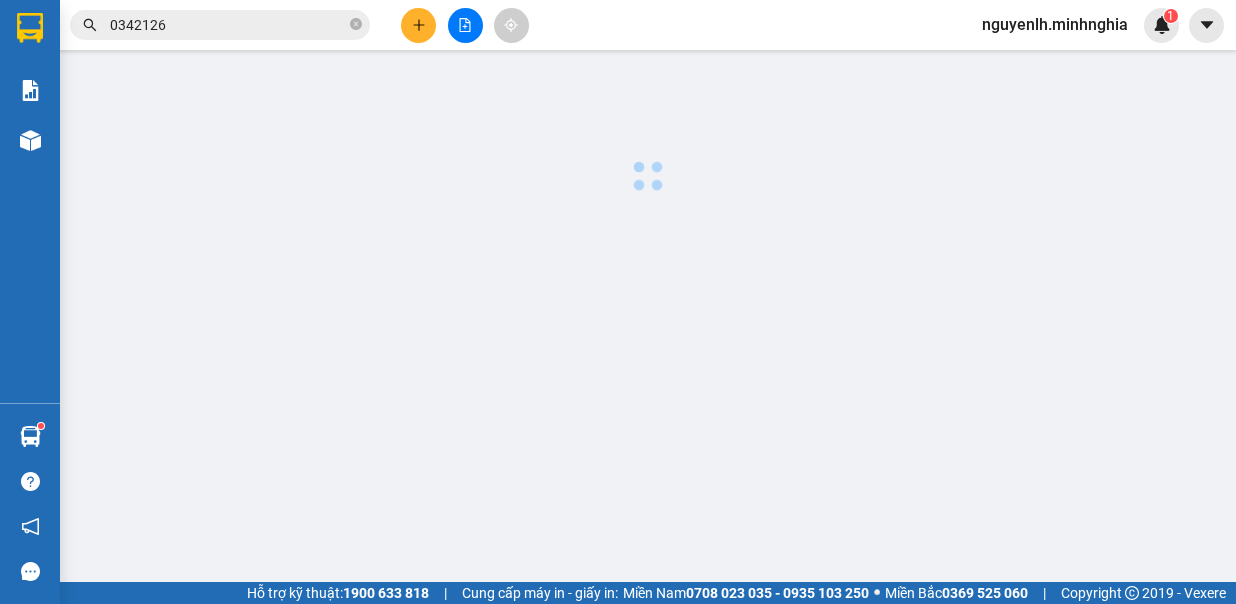 scroll, scrollTop: 0, scrollLeft: 0, axis: both 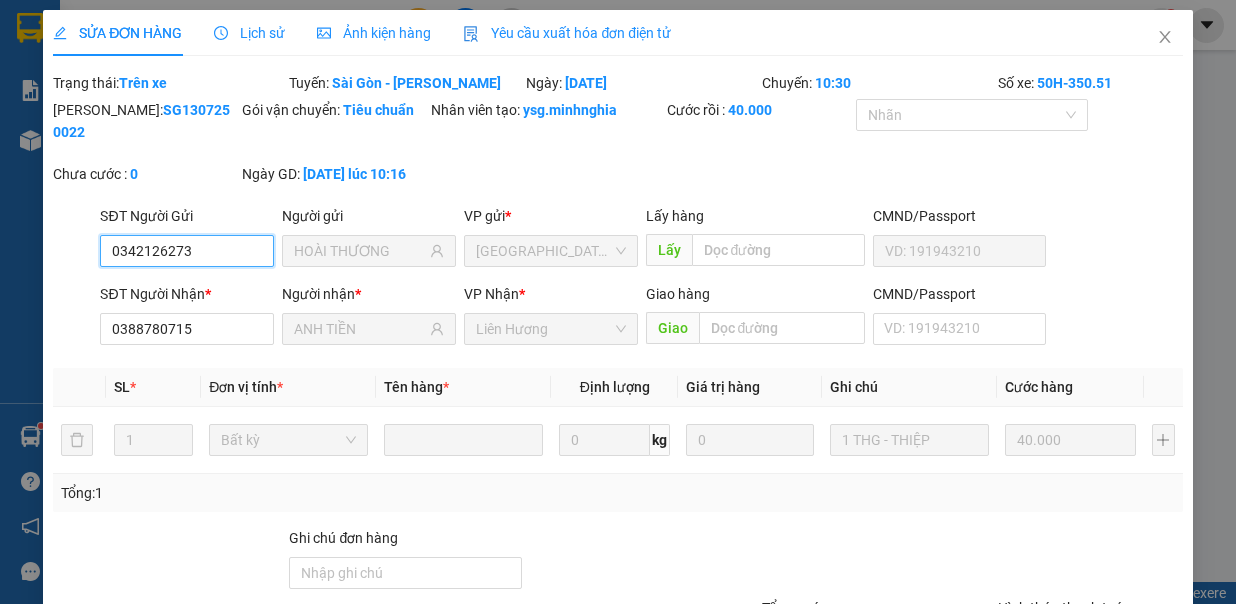 type on "0342126273" 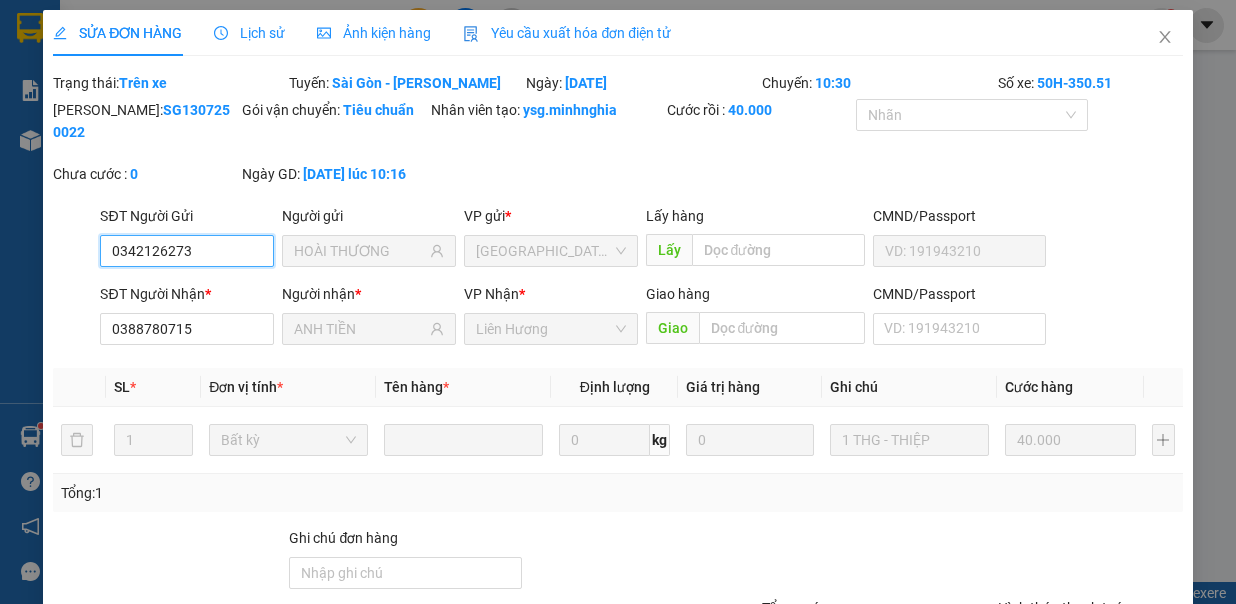 type on "HOÀI THƯƠNG" 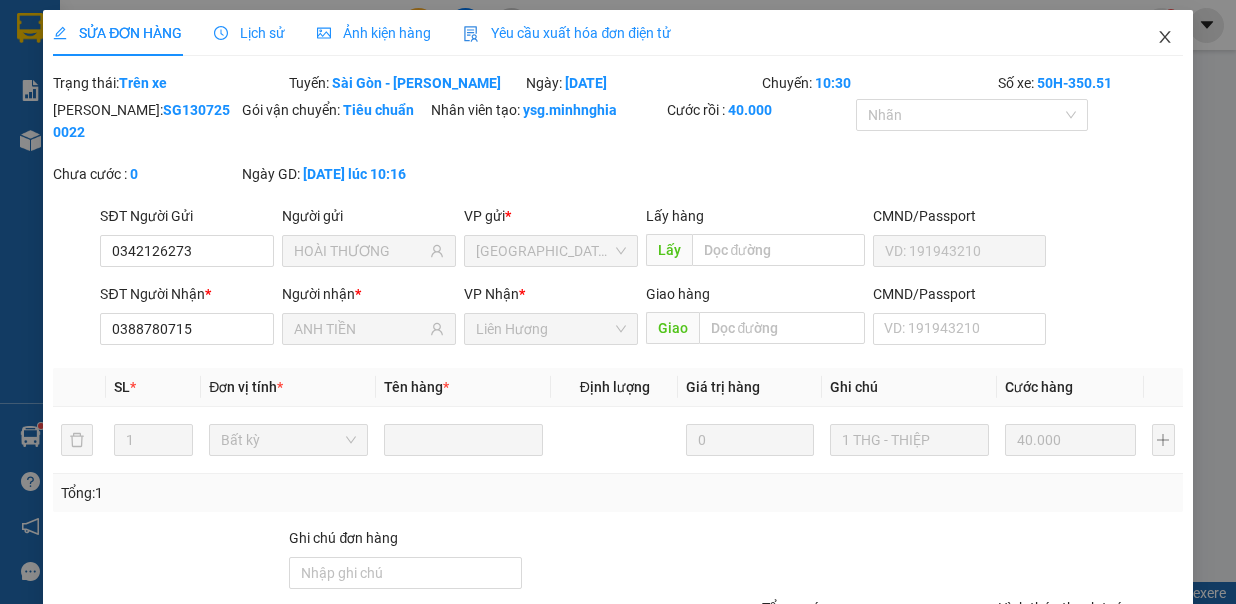 click 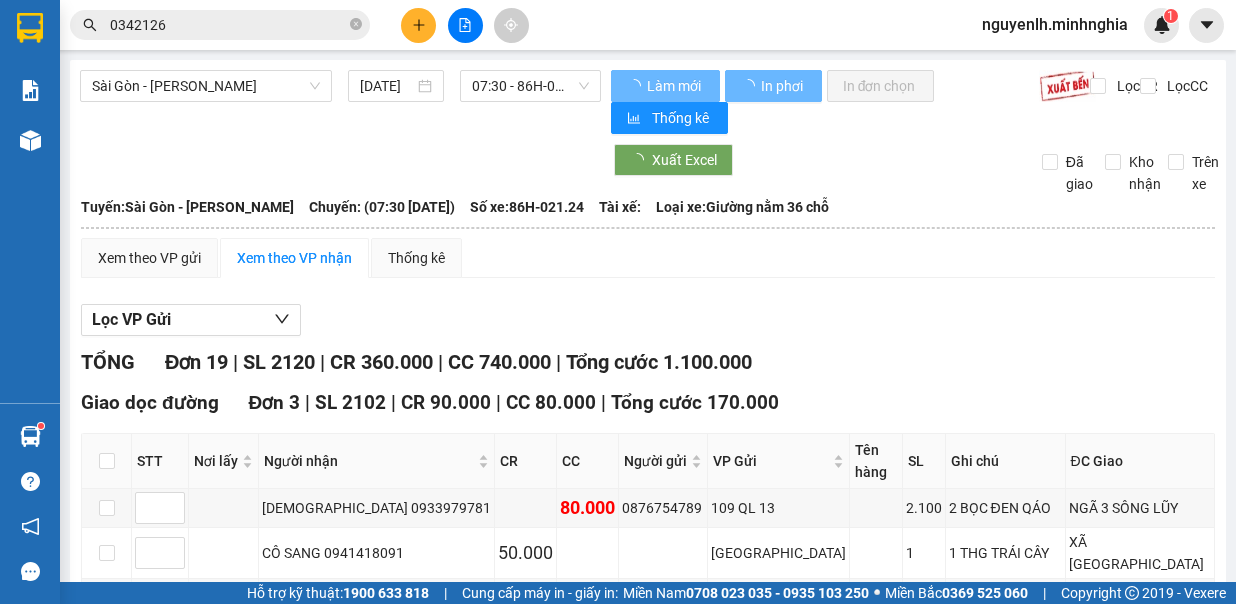 click on "Sài Gòn - [PERSON_NAME]" at bounding box center (206, 86) 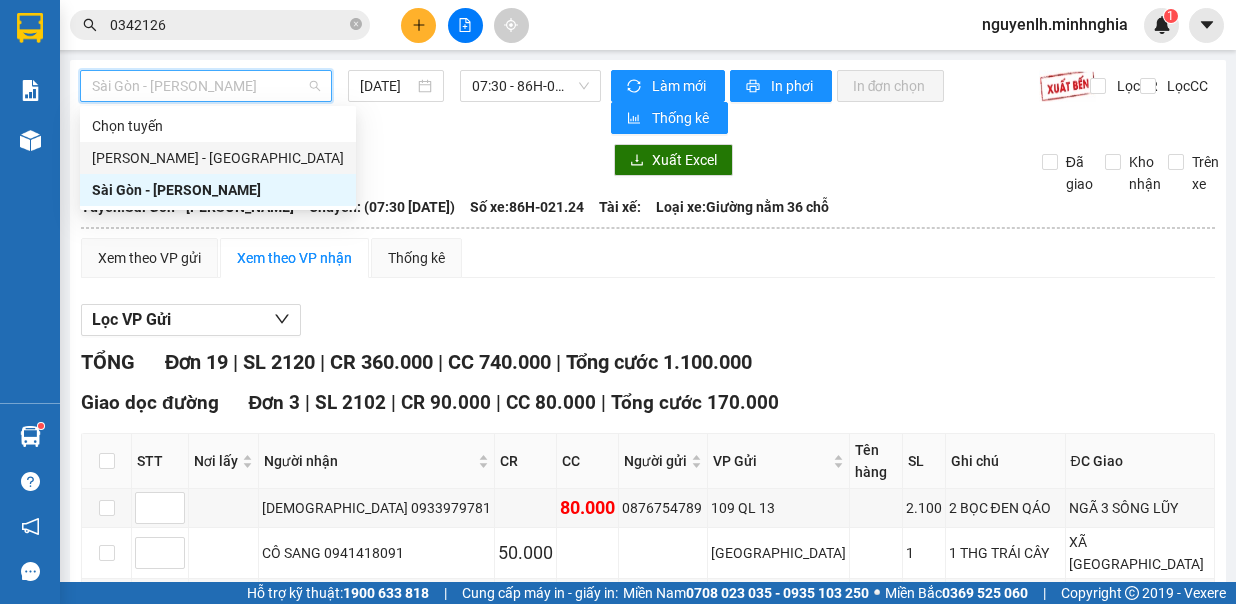 click on "[PERSON_NAME] - [GEOGRAPHIC_DATA]" at bounding box center [218, 158] 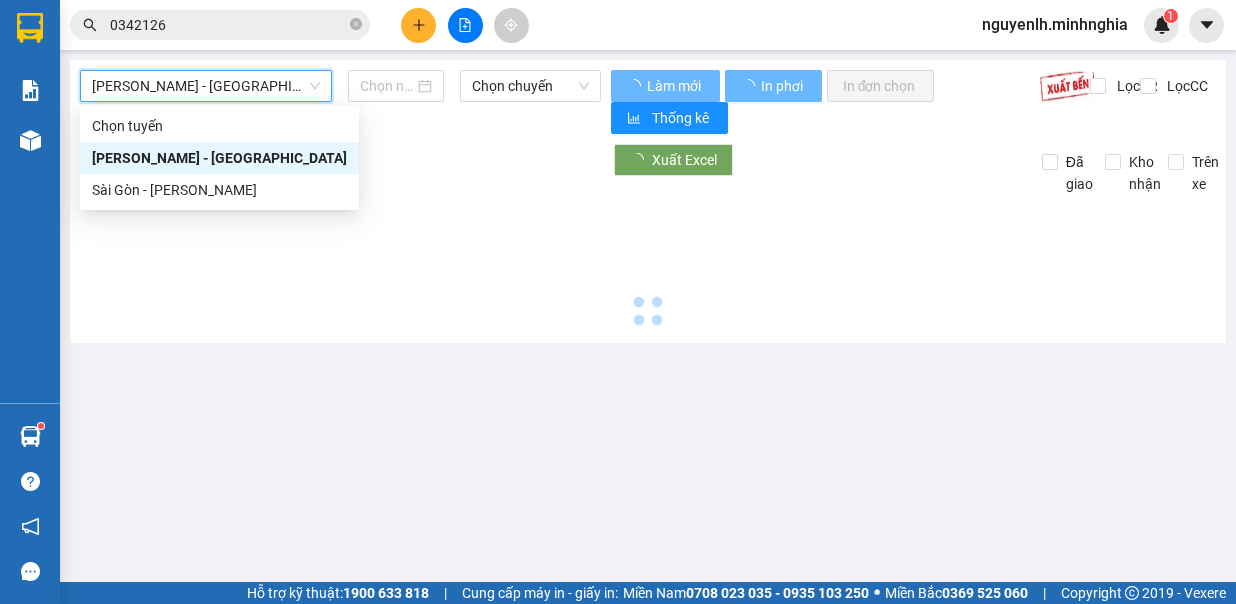 type on "[DATE]" 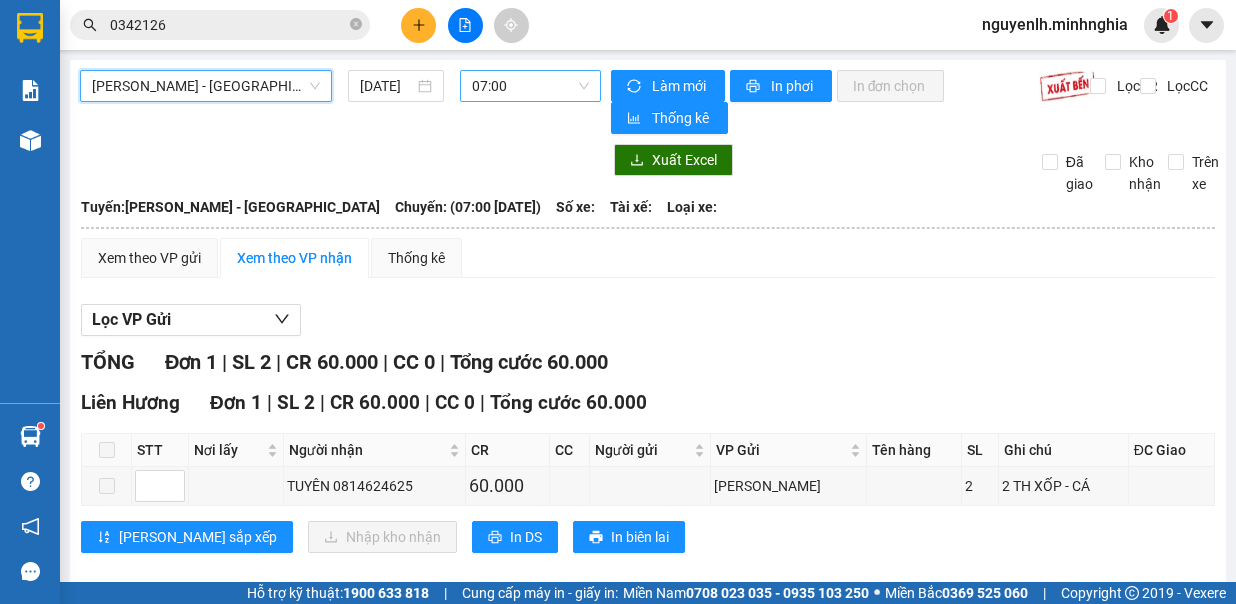 click on "07:00" at bounding box center (530, 86) 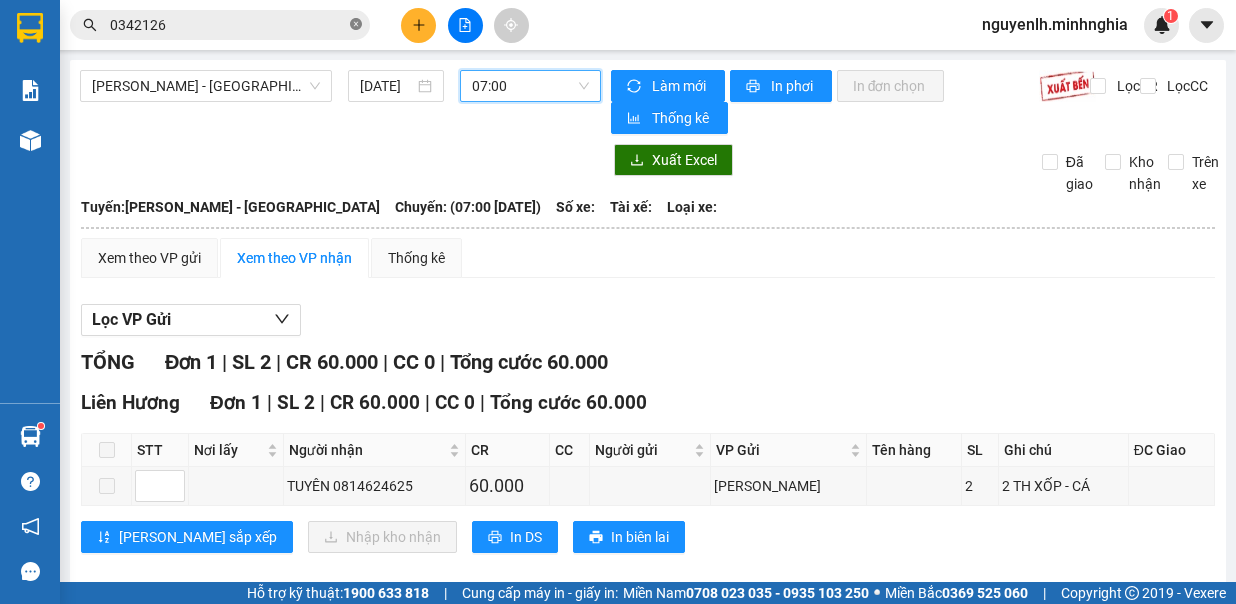 click 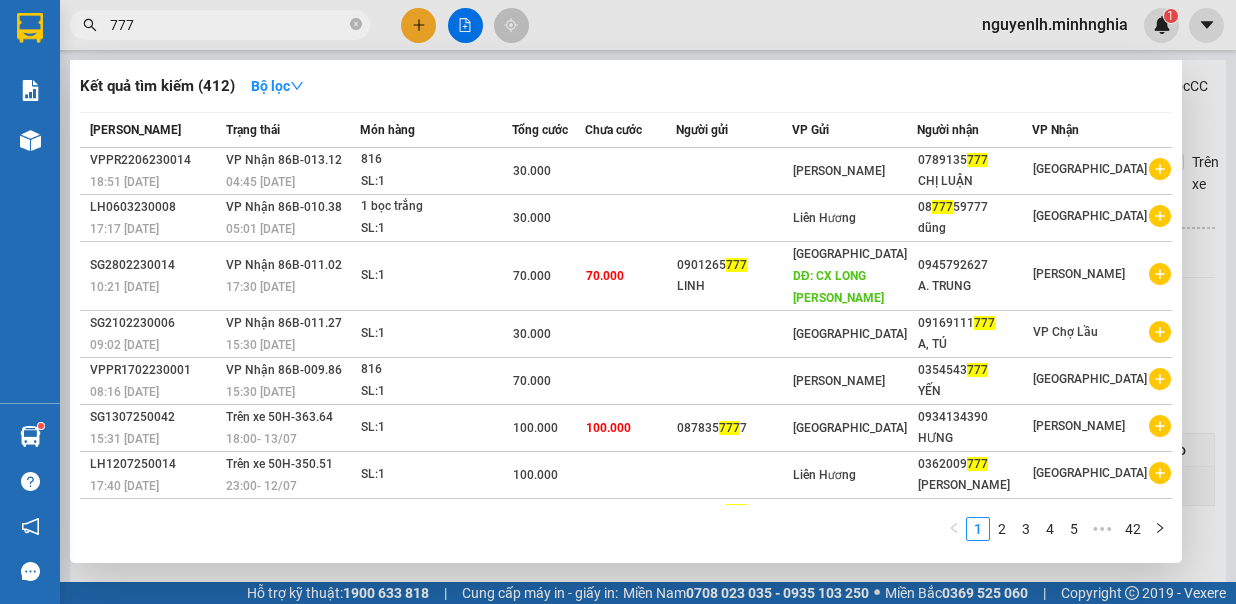 scroll, scrollTop: 120, scrollLeft: 0, axis: vertical 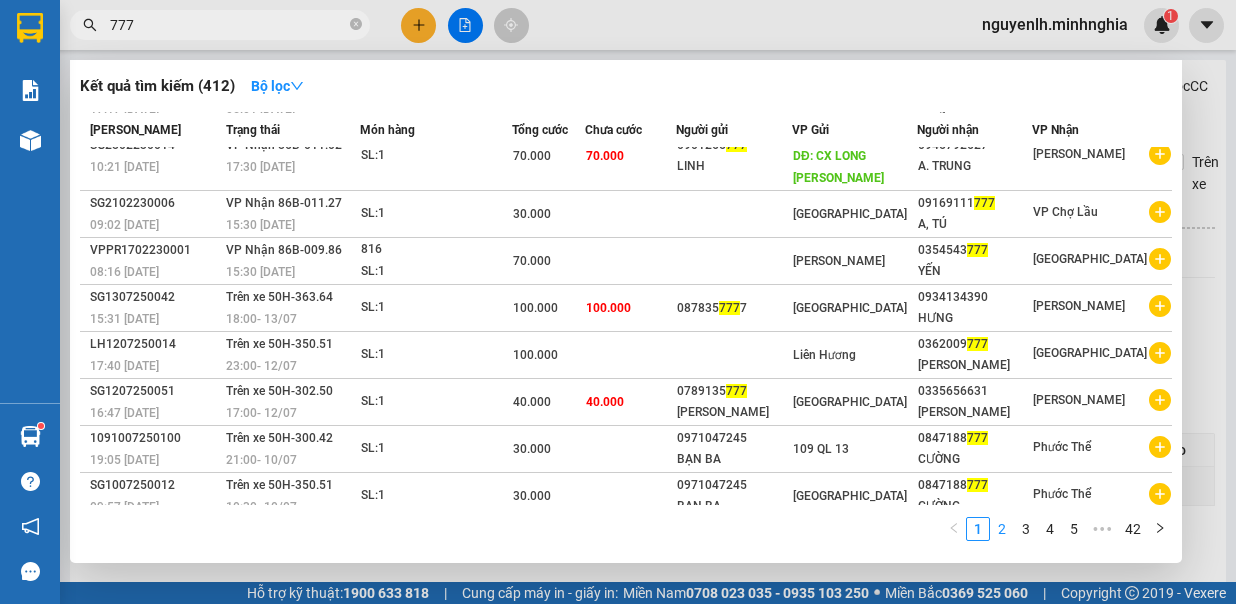 type on "777" 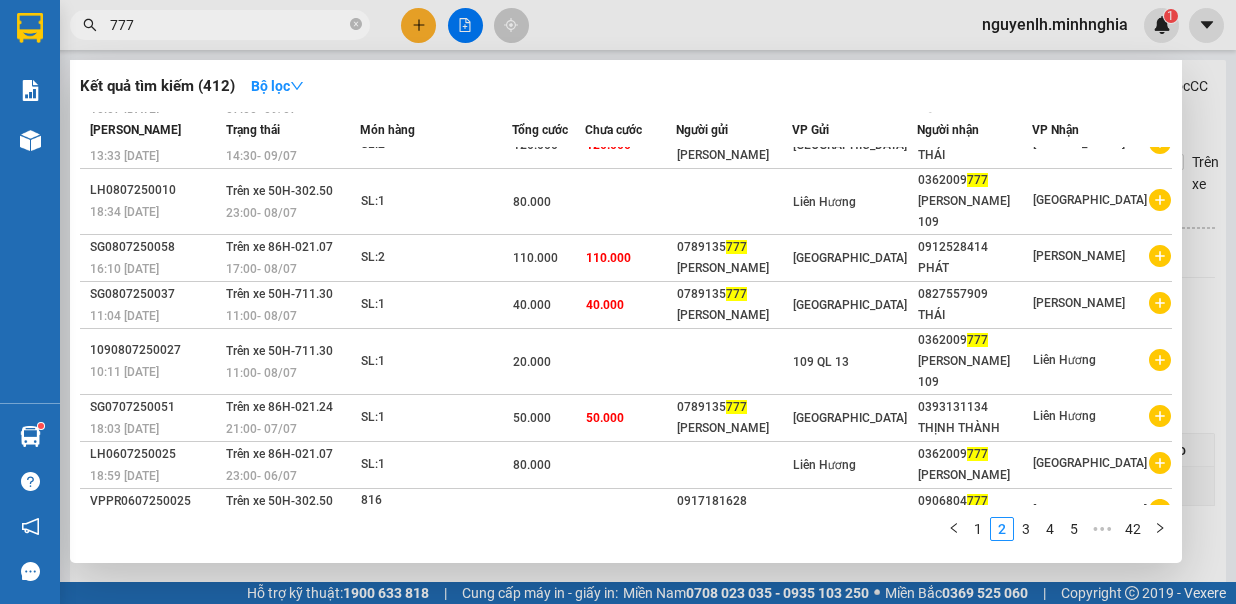 scroll, scrollTop: 99, scrollLeft: 0, axis: vertical 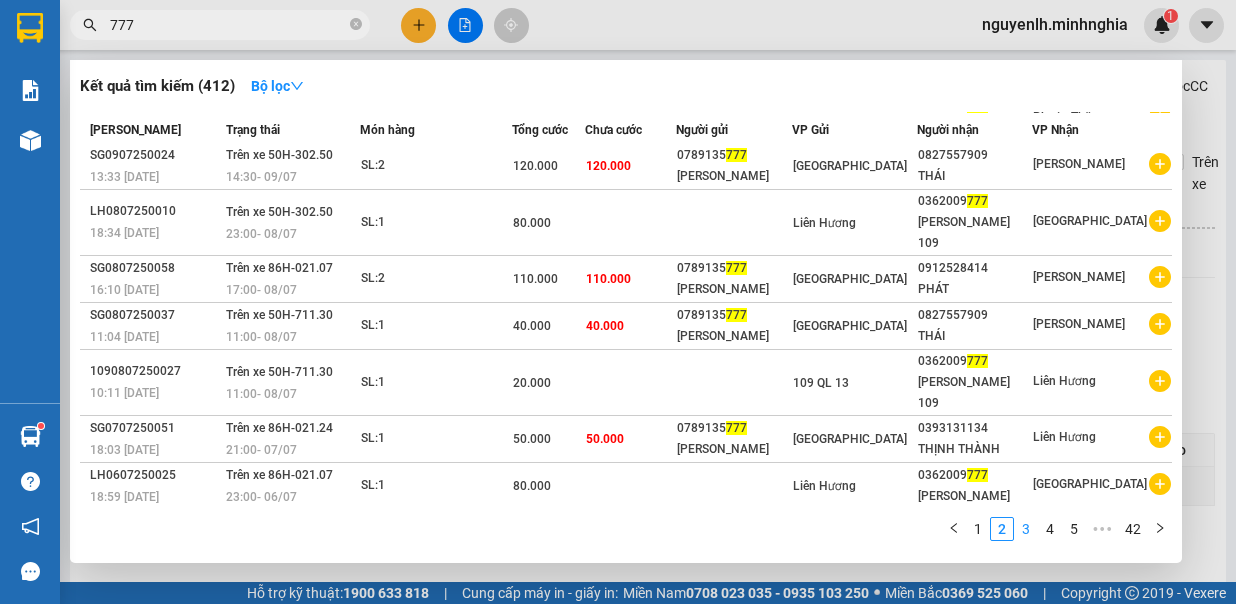 click on "3" at bounding box center [1026, 529] 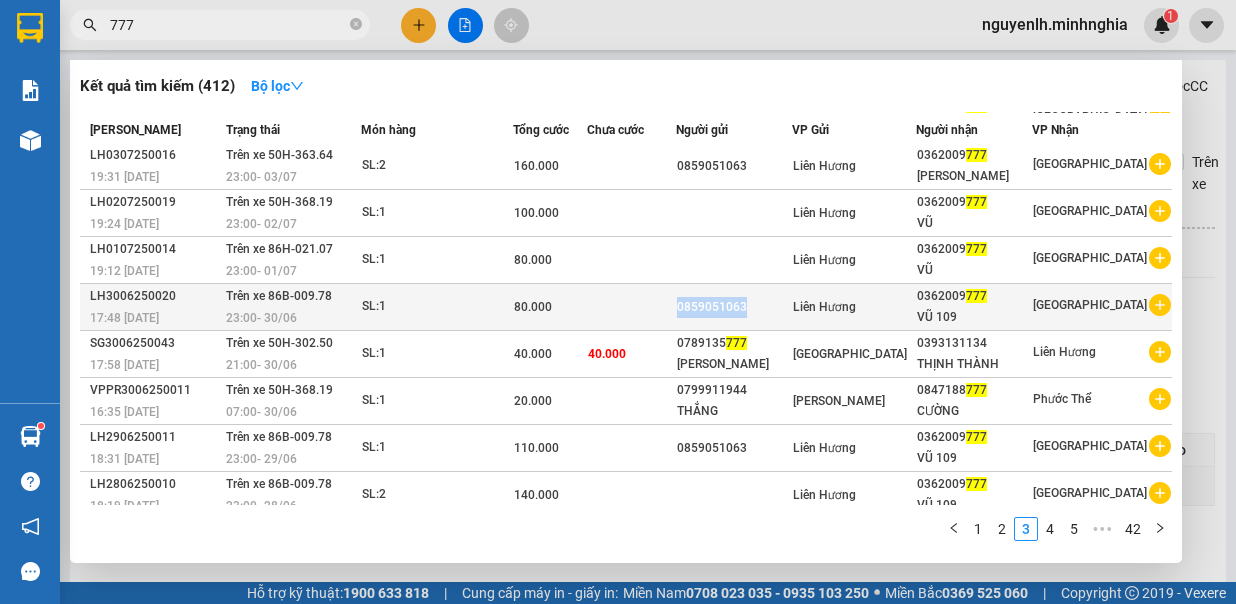 drag, startPoint x: 784, startPoint y: 300, endPoint x: 713, endPoint y: 300, distance: 71 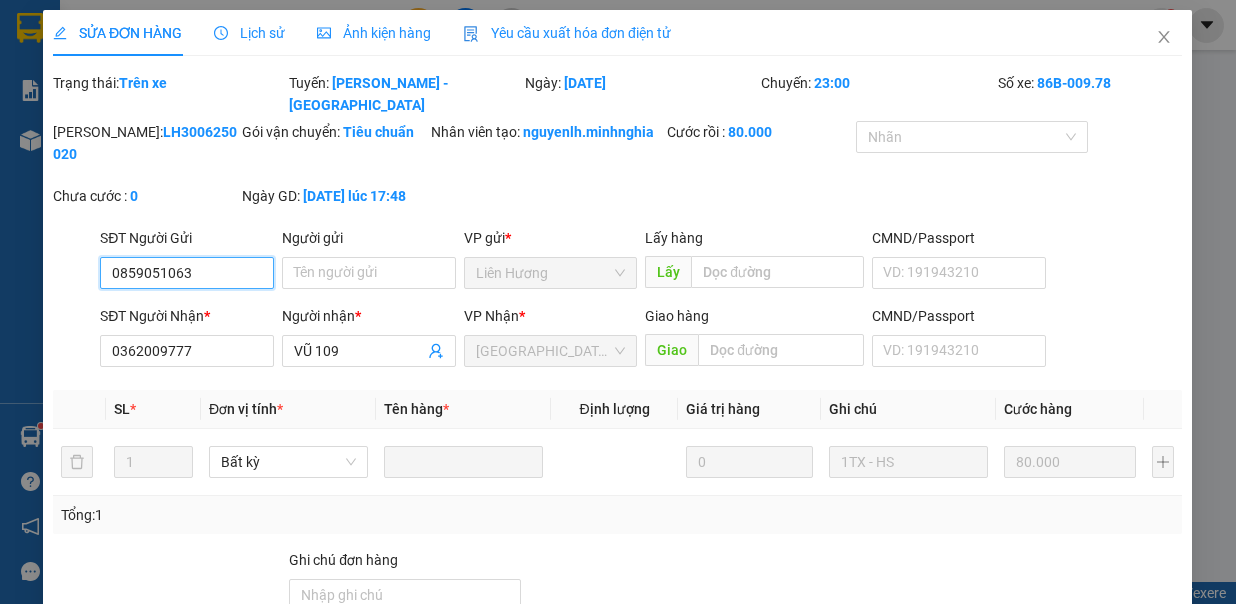 type on "0859051063" 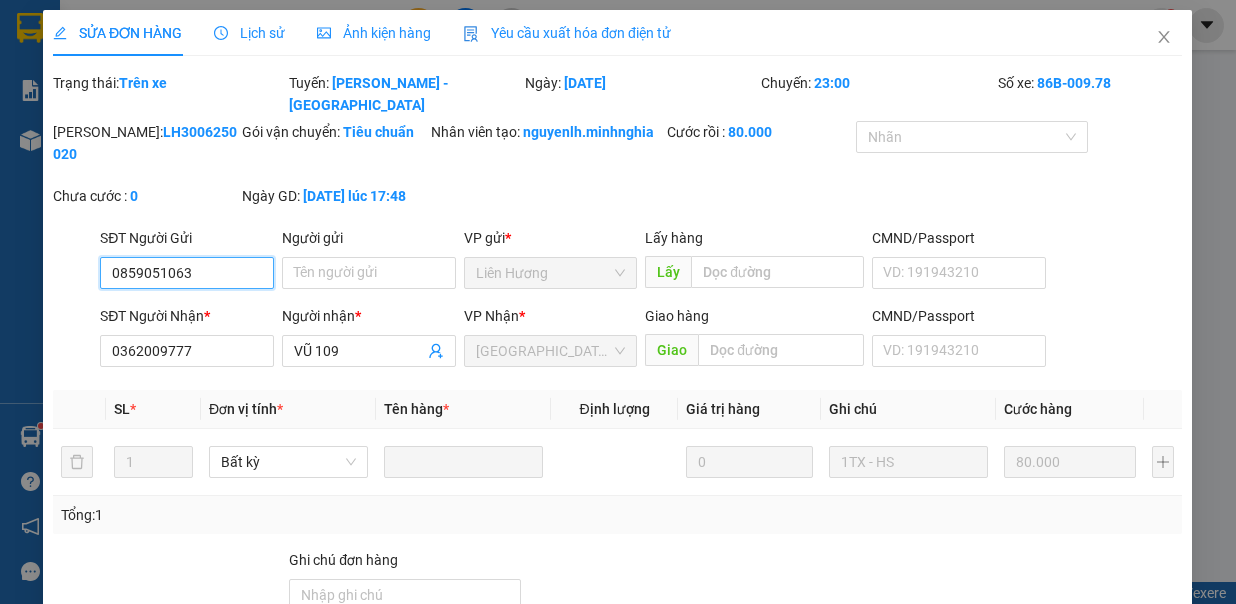 type on "0362009777" 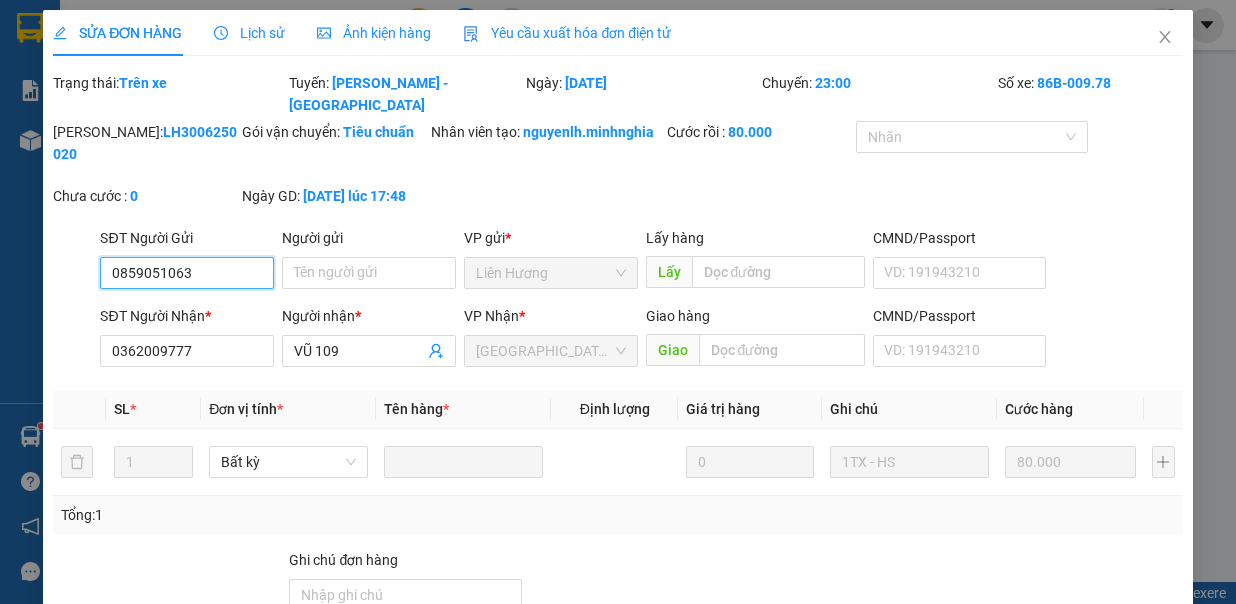 drag, startPoint x: 713, startPoint y: 300, endPoint x: 87, endPoint y: 278, distance: 626.3865 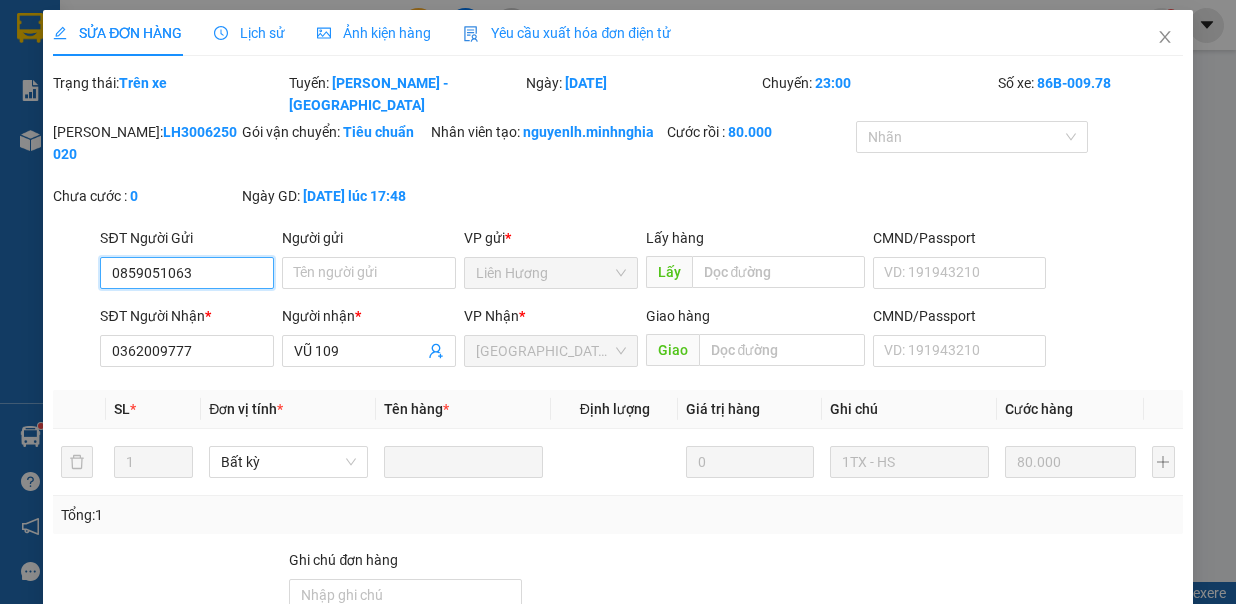 click on "SĐT Người Gửi 0859051063 0859051063 Người gửi Tên người gửi VP gửi  * Liên Hương Lấy hàng Lấy CMND/Passport VD: 191943210" at bounding box center [617, 262] 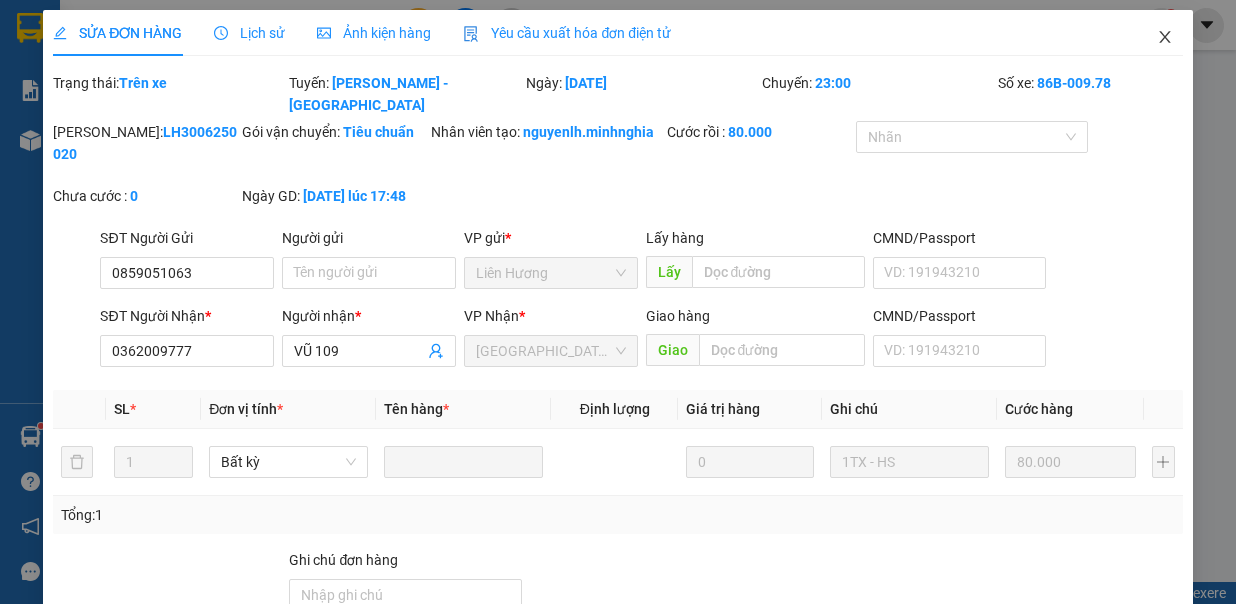 click 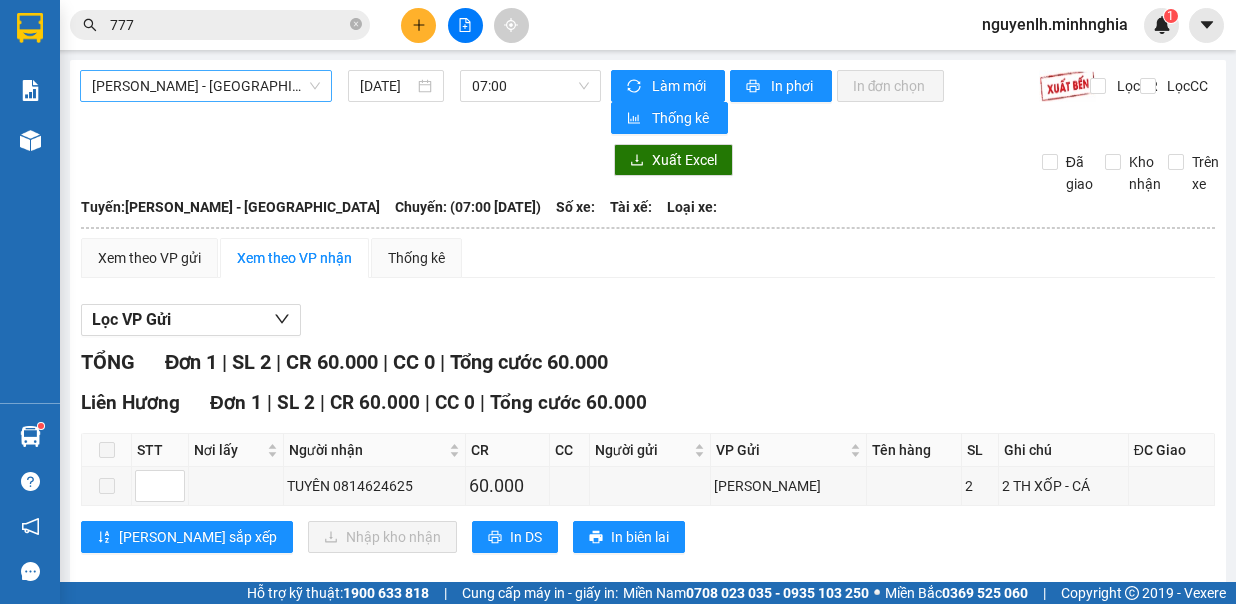 click on "[PERSON_NAME] - [GEOGRAPHIC_DATA]" at bounding box center [206, 86] 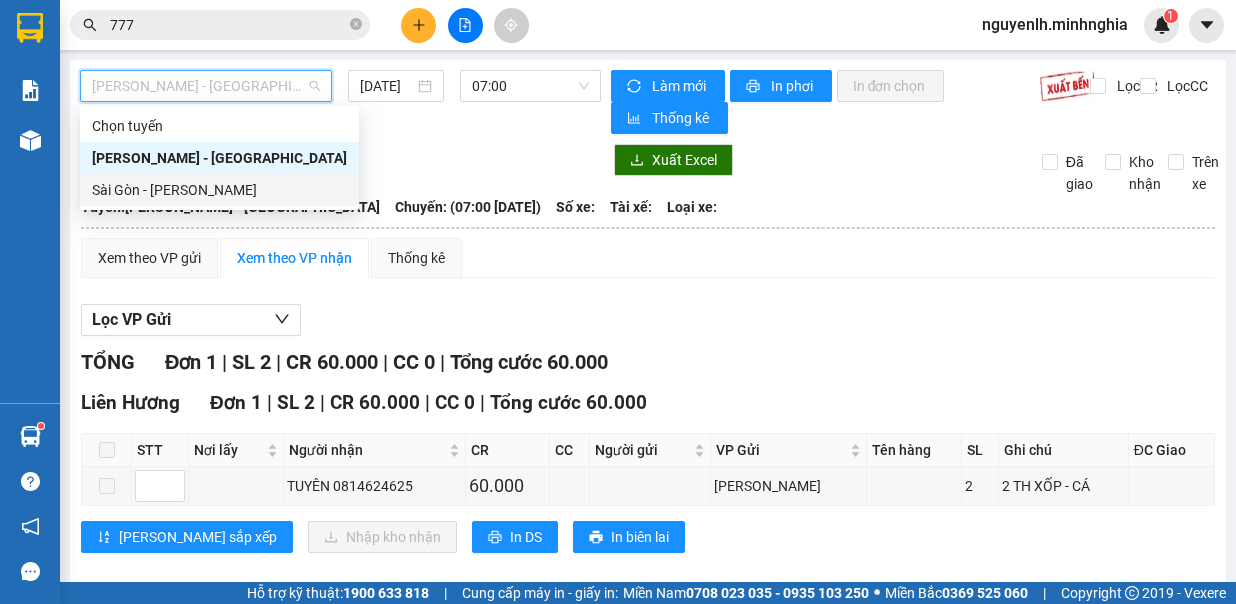 click on "Sài Gòn - [PERSON_NAME]" at bounding box center (219, 190) 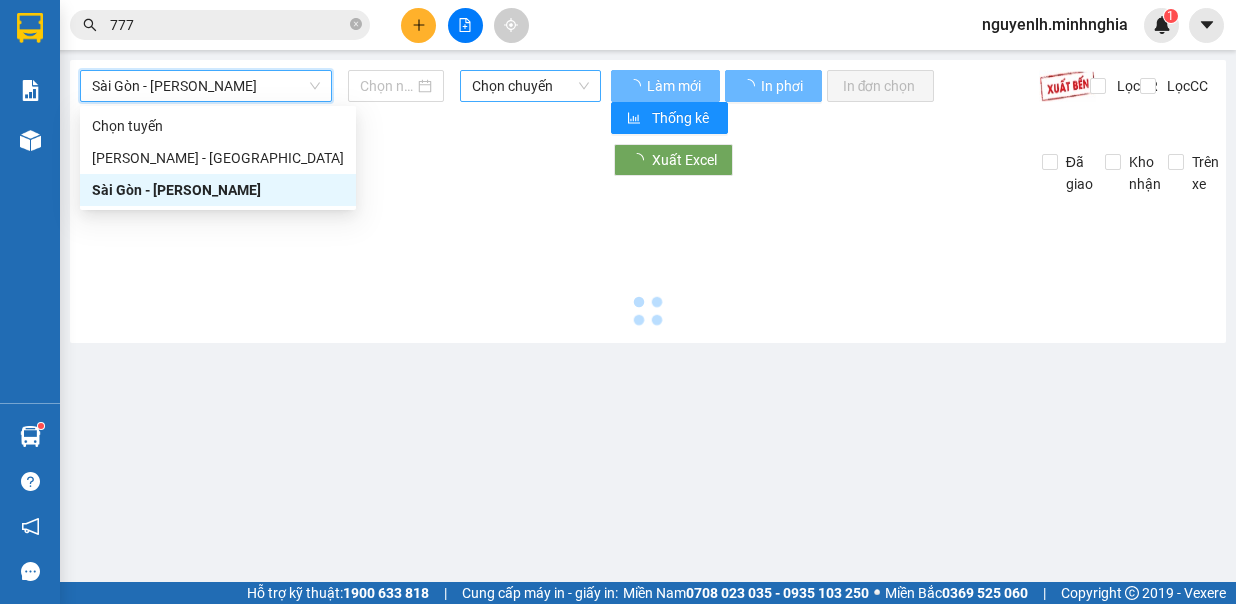 click on "Chọn chuyến" at bounding box center (530, 86) 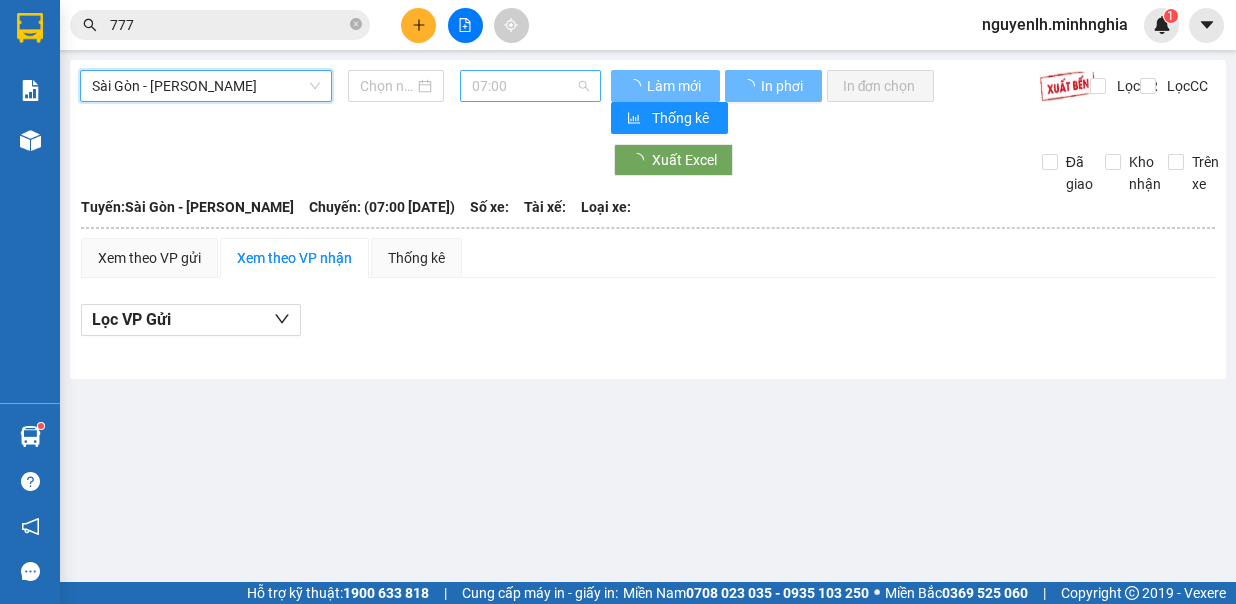 type on "[DATE]" 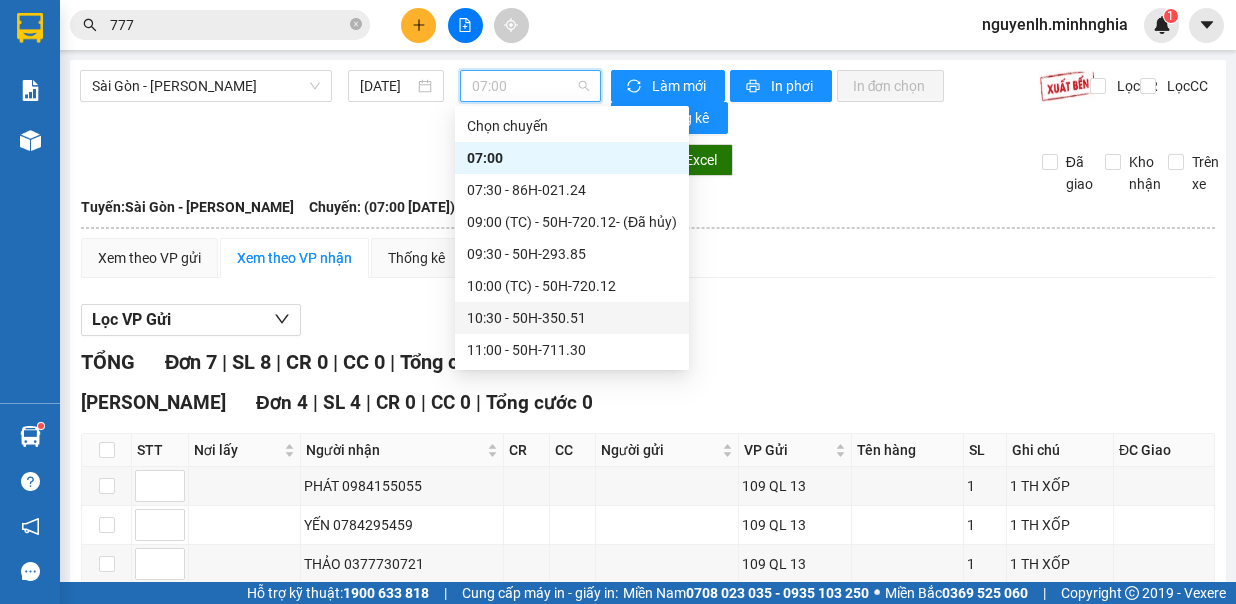scroll, scrollTop: 100, scrollLeft: 0, axis: vertical 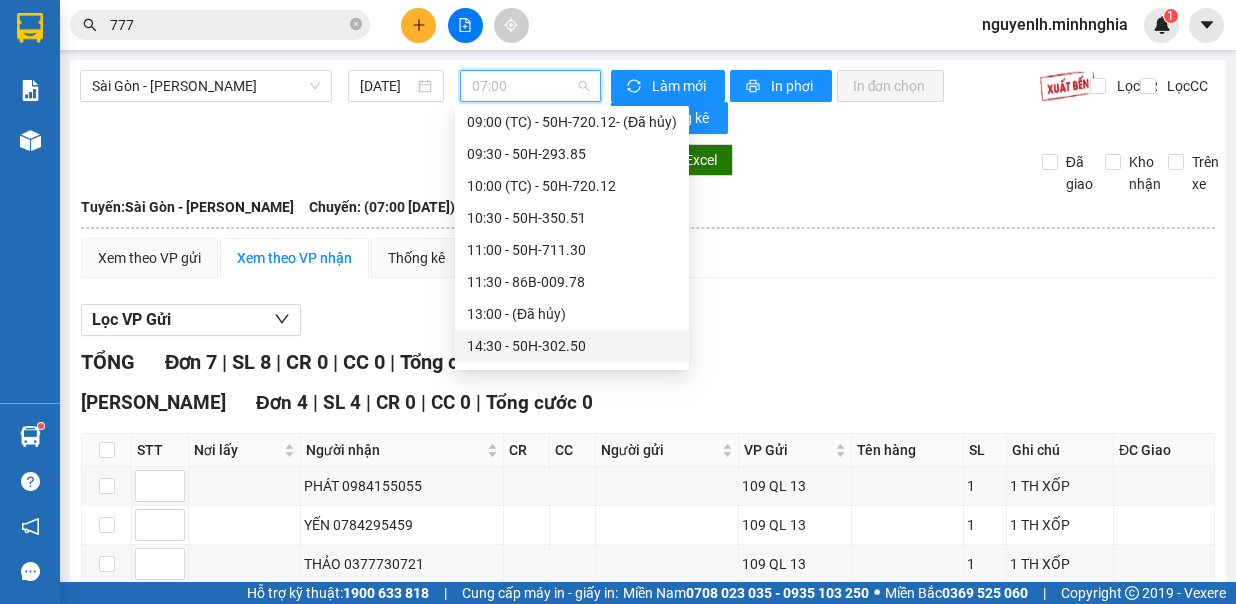 click on "14:30     - 50H-302.50" at bounding box center (572, 346) 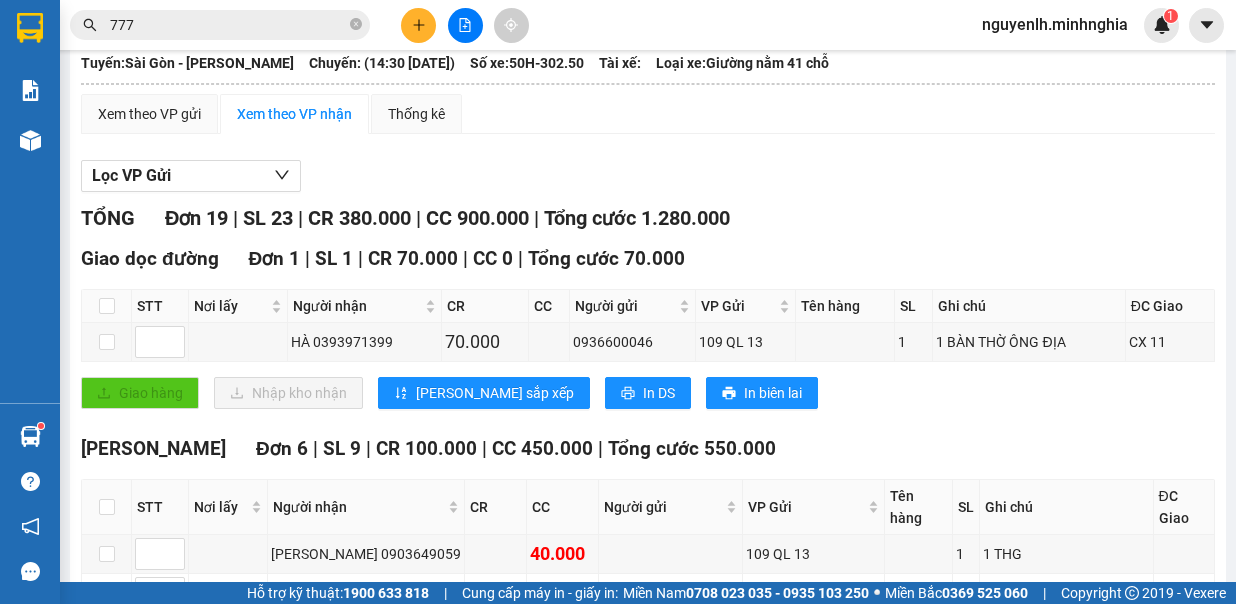 scroll, scrollTop: 0, scrollLeft: 0, axis: both 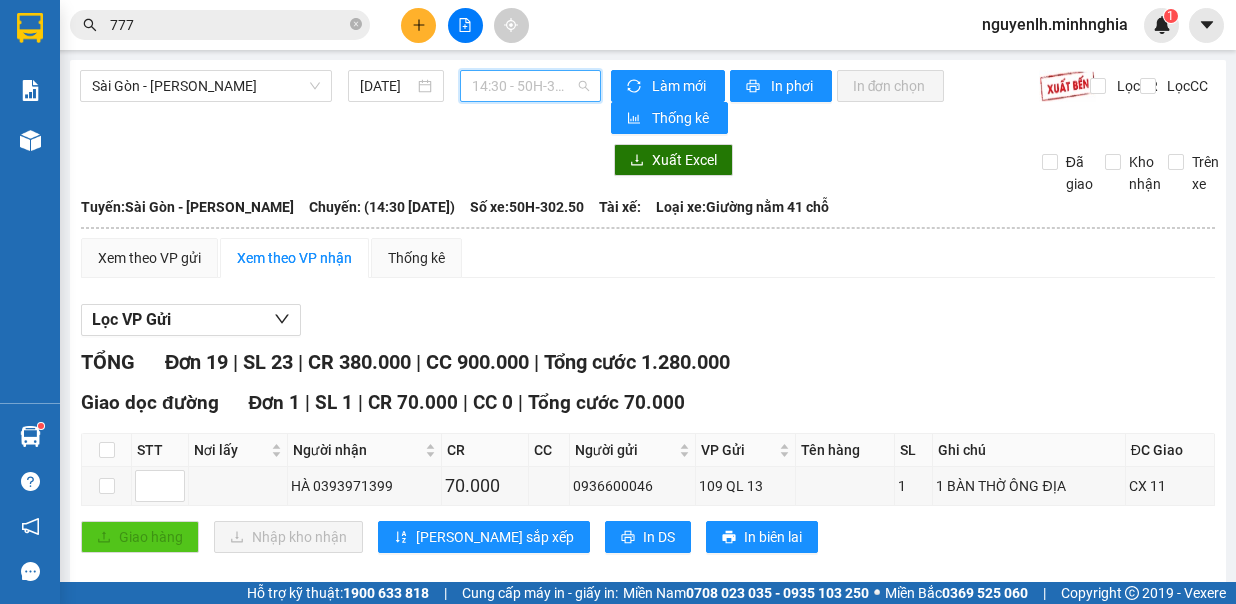 click on "14:30     - 50H-302.50" at bounding box center (530, 86) 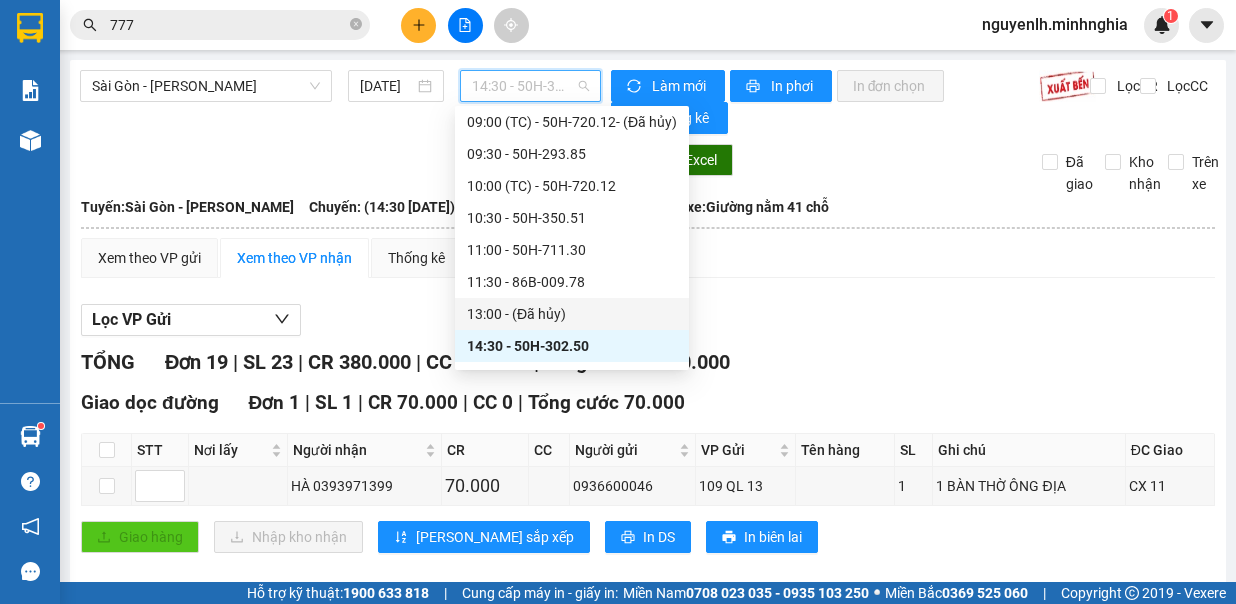 scroll, scrollTop: 200, scrollLeft: 0, axis: vertical 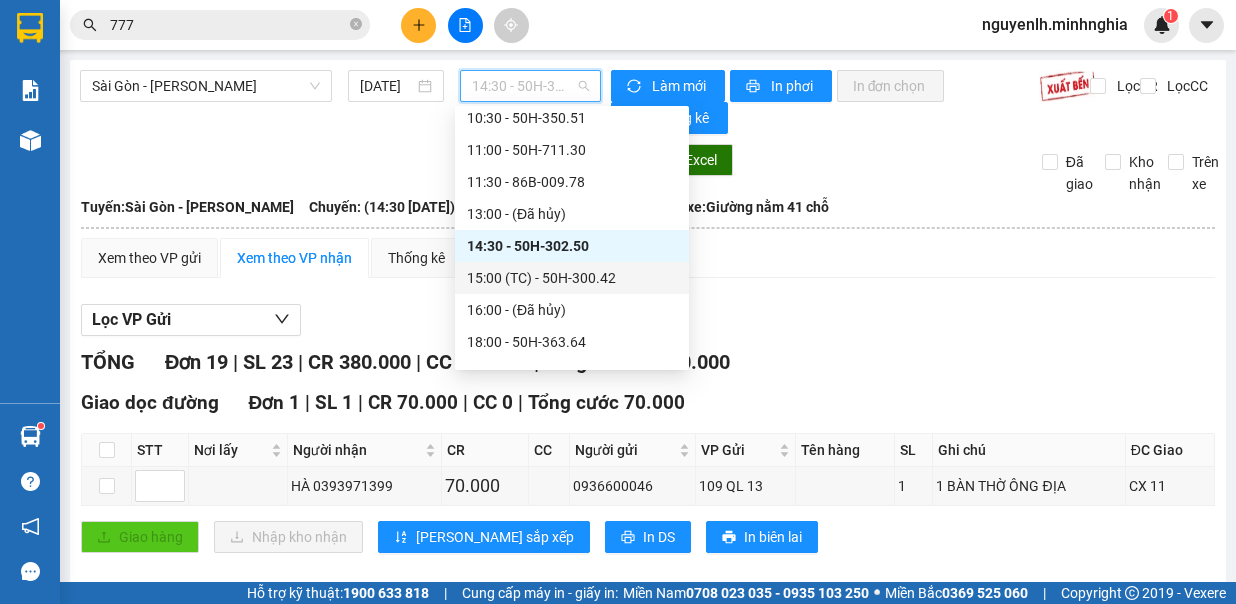 click on "15:00   (TC)   - 50H-300.42" at bounding box center (572, 278) 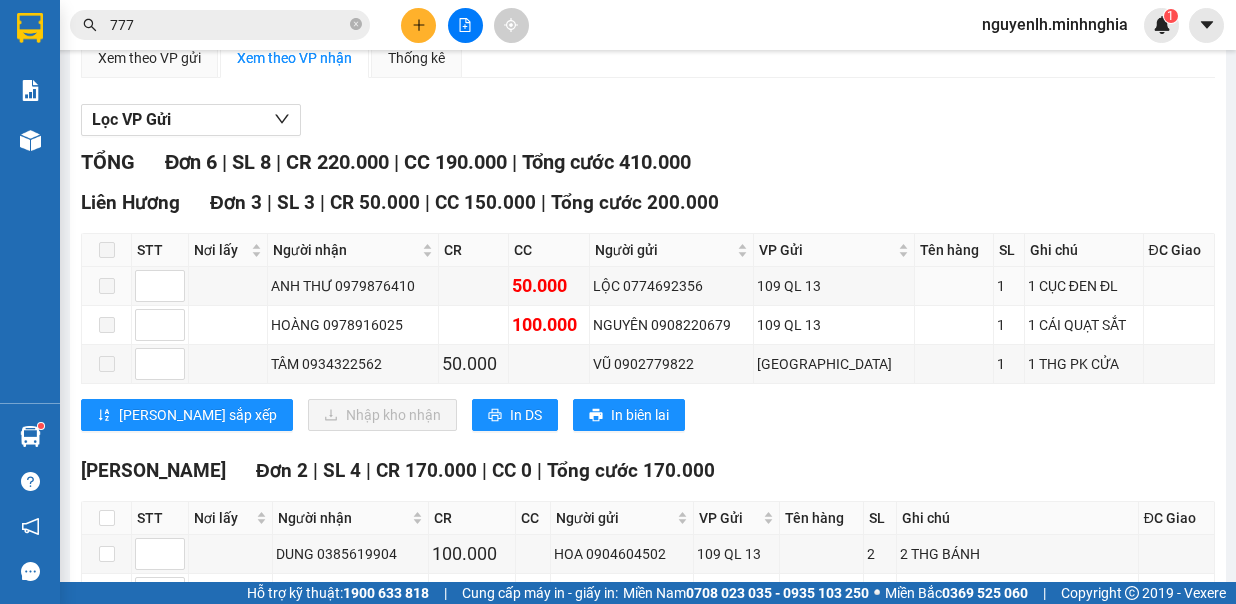 scroll, scrollTop: 0, scrollLeft: 0, axis: both 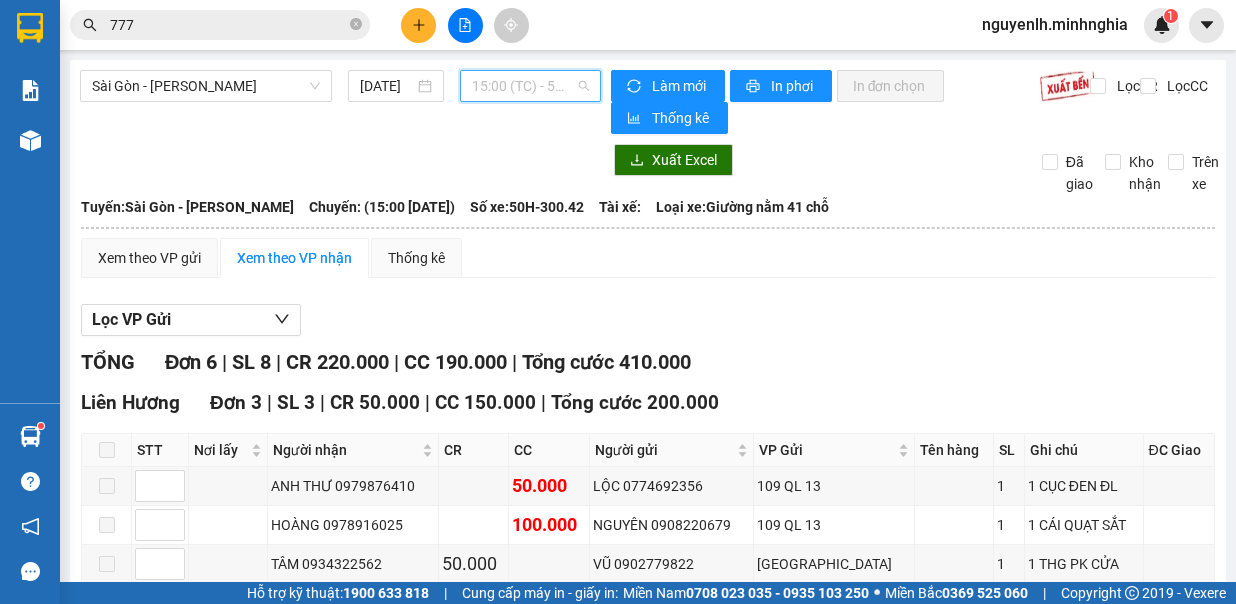 click on "15:00   (TC)   - 50H-300.42" at bounding box center (530, 86) 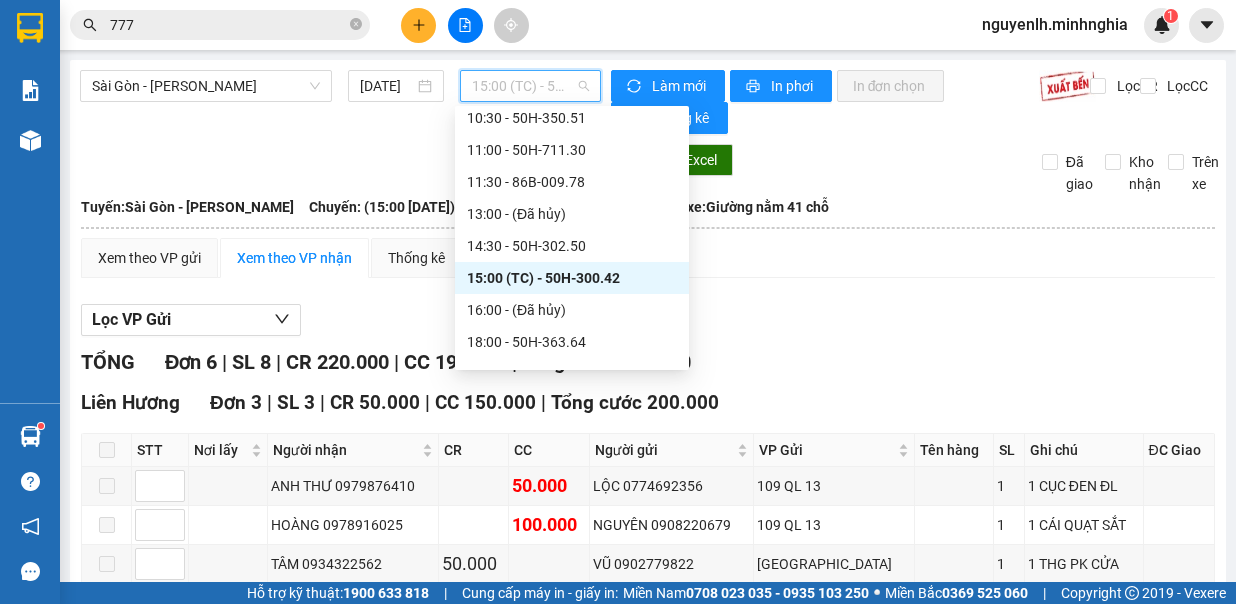scroll, scrollTop: 288, scrollLeft: 0, axis: vertical 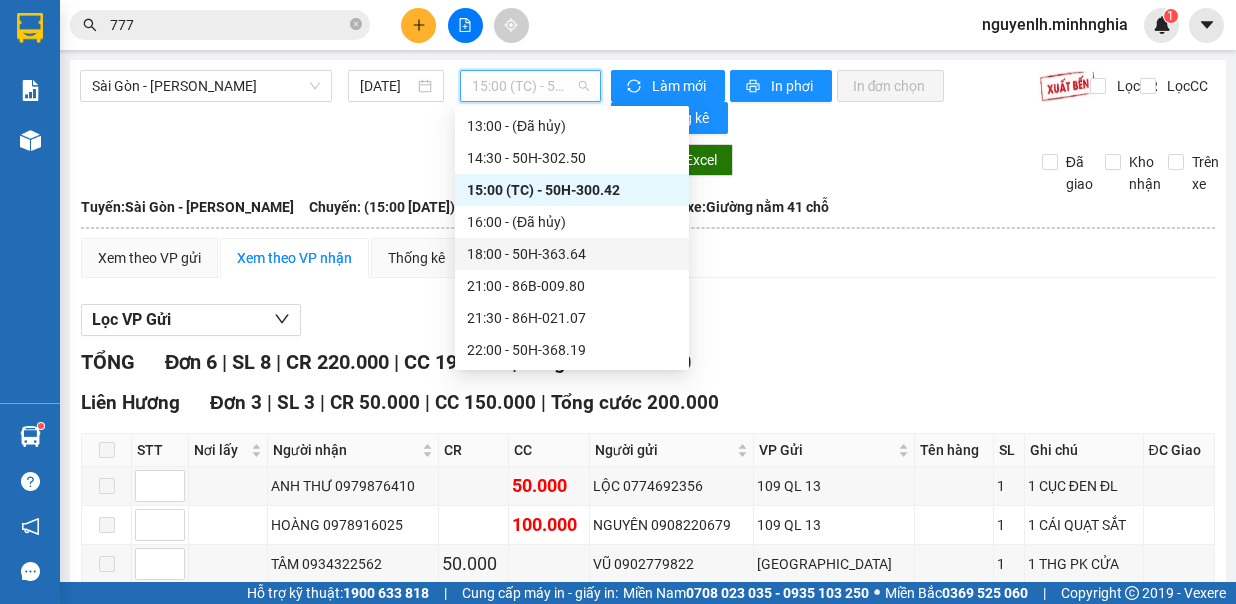click on "18:00     - 50H-363.64" at bounding box center (572, 254) 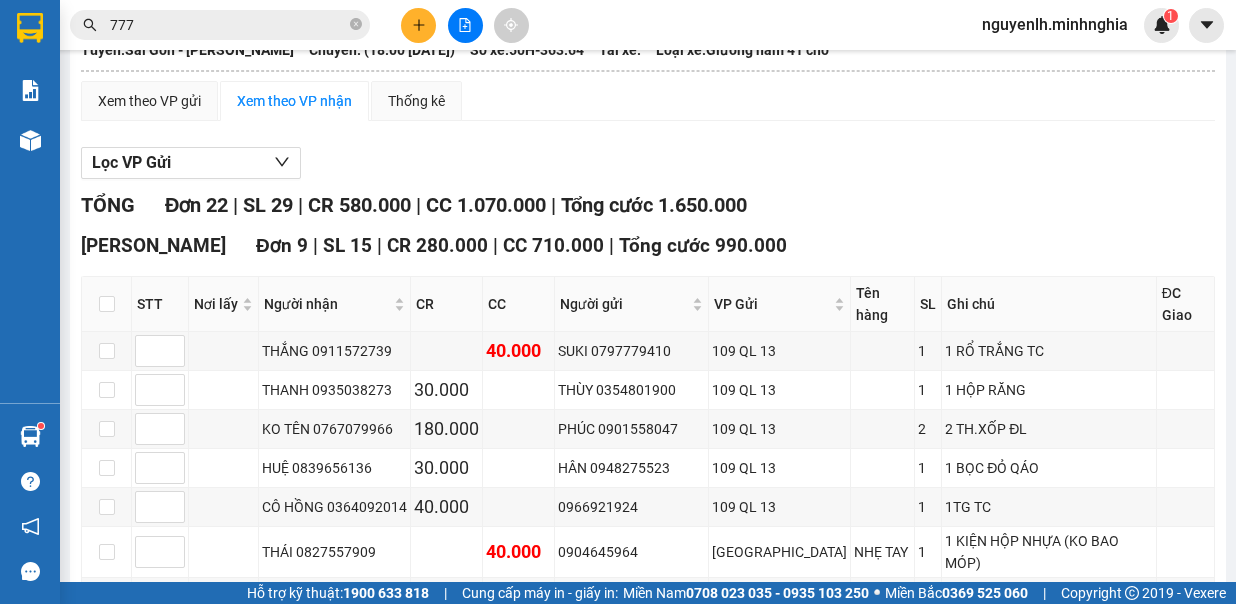scroll, scrollTop: 0, scrollLeft: 0, axis: both 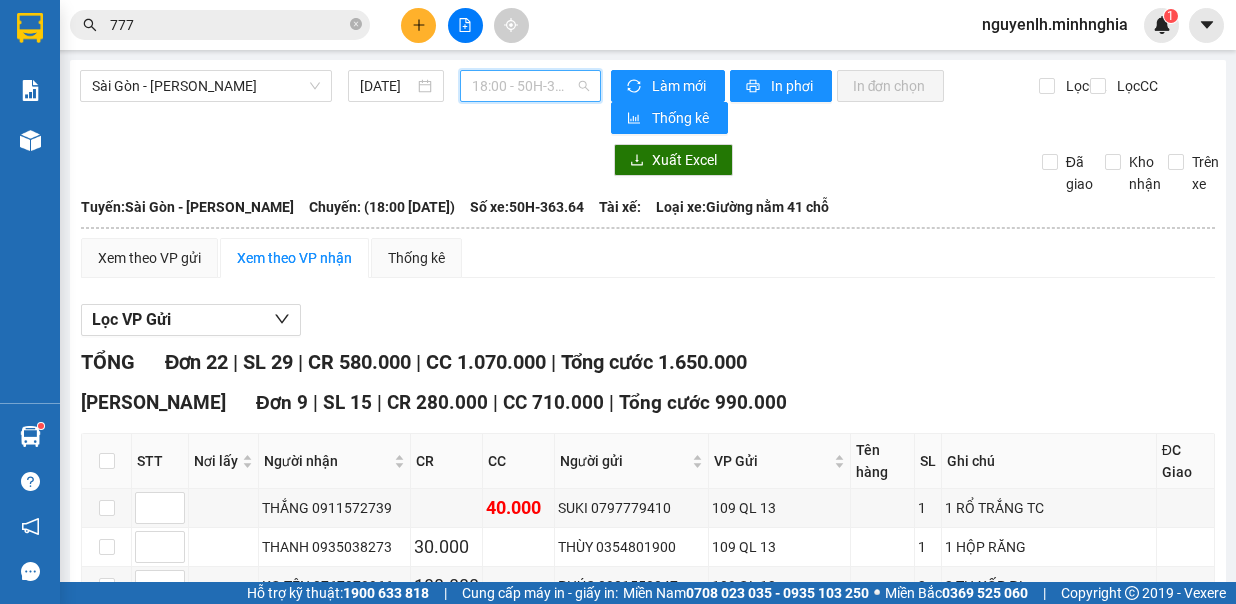 click on "18:00     - 50H-363.64" at bounding box center (530, 86) 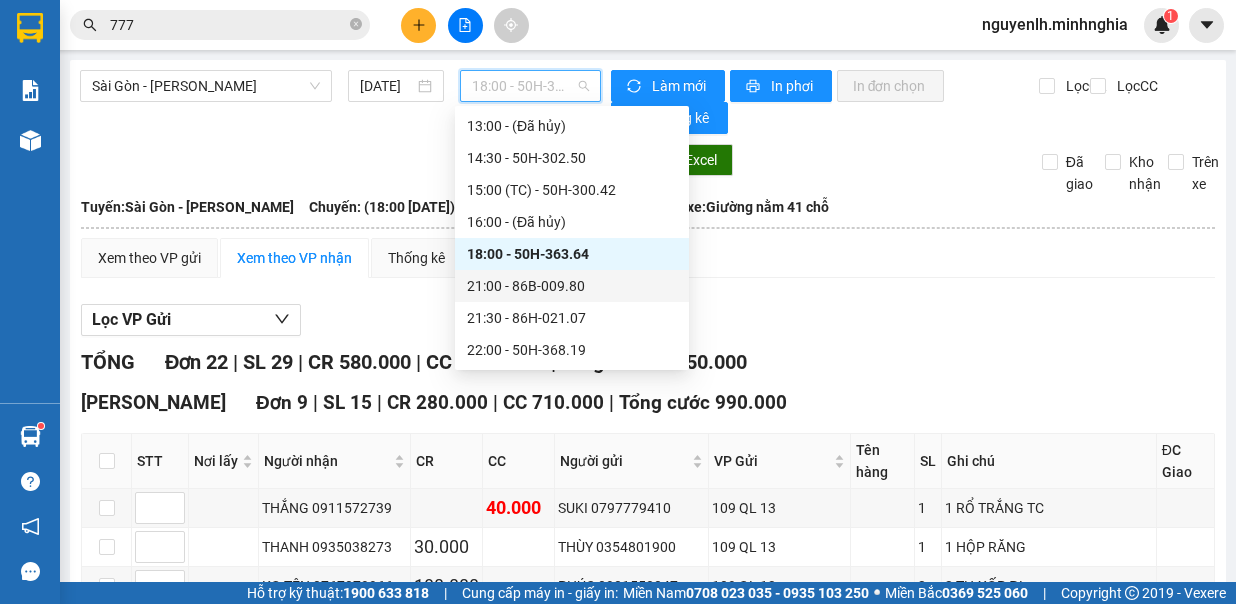 click on "21:00     - 86B-009.80" at bounding box center [572, 286] 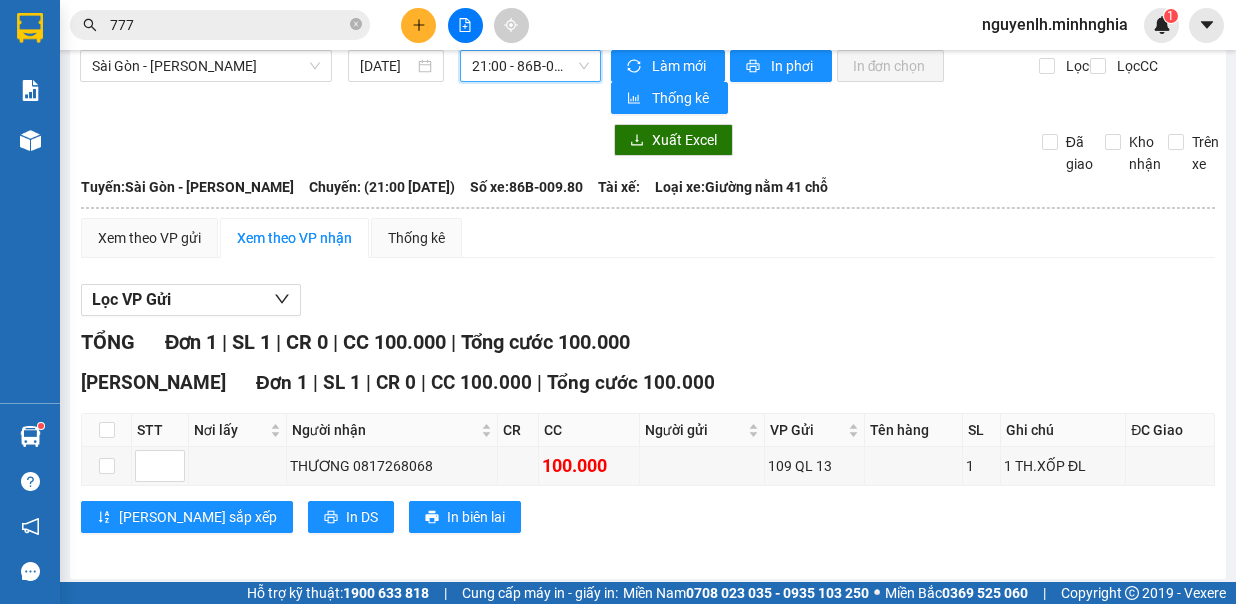 scroll, scrollTop: 0, scrollLeft: 0, axis: both 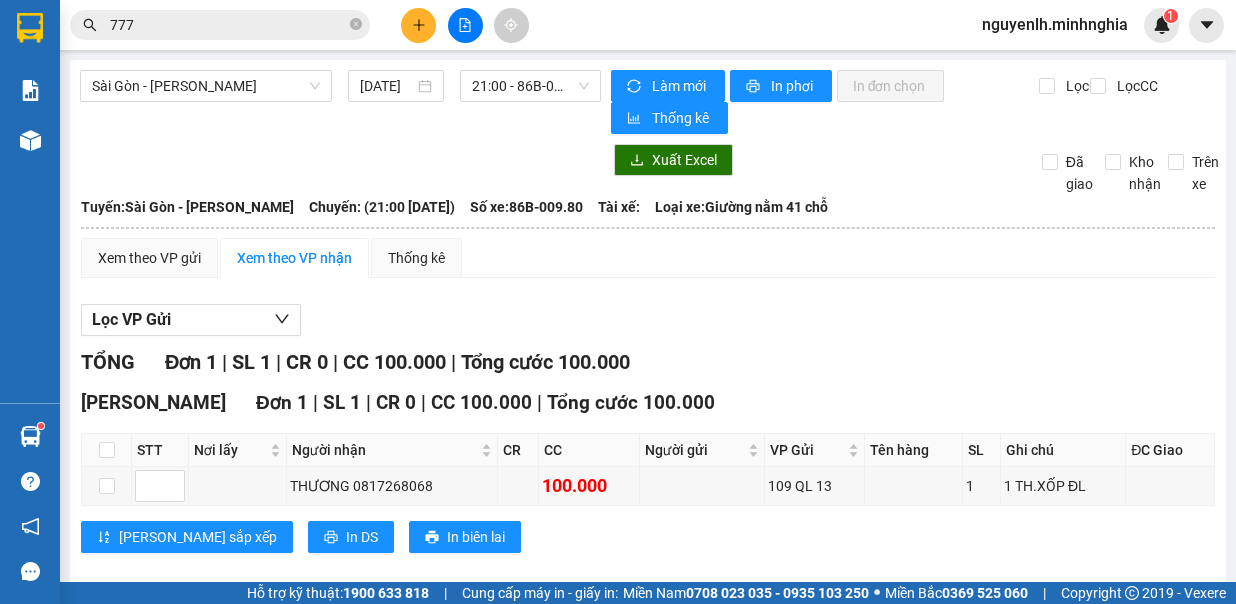 drag, startPoint x: 740, startPoint y: 277, endPoint x: 362, endPoint y: 570, distance: 478.26038 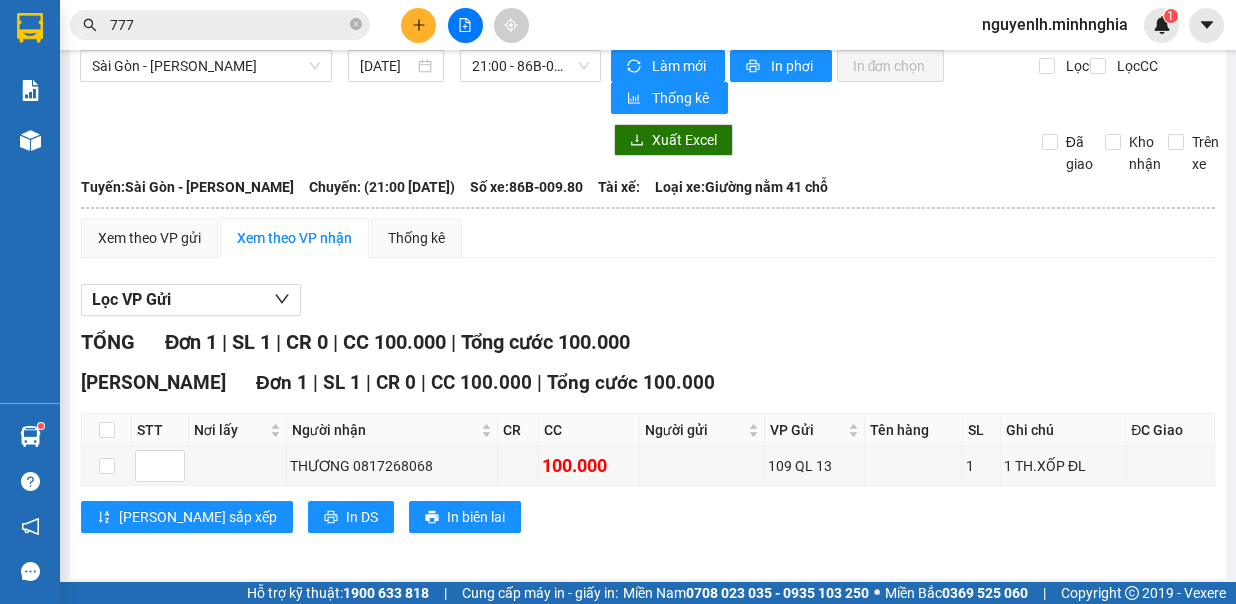 scroll, scrollTop: 0, scrollLeft: 0, axis: both 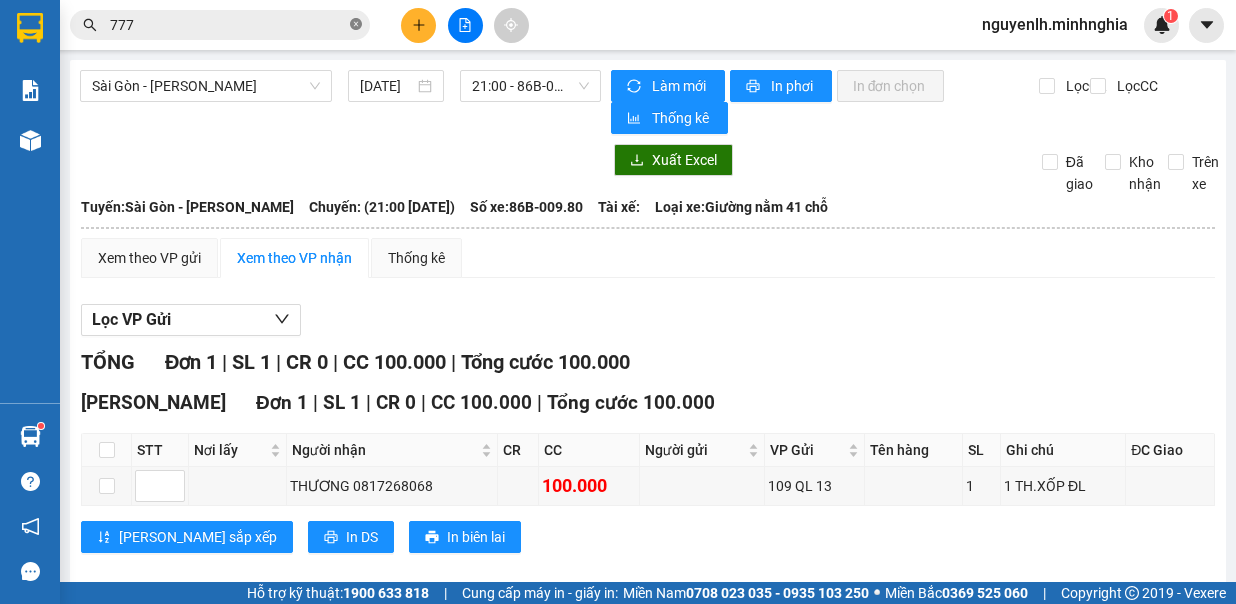 click 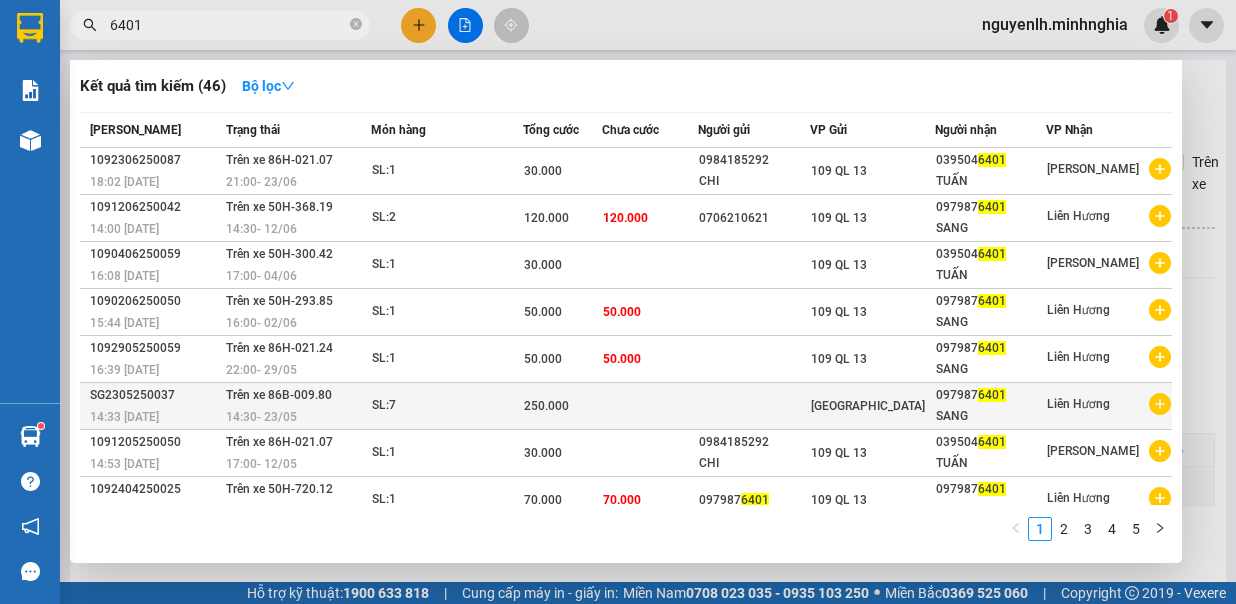 scroll, scrollTop: 99, scrollLeft: 0, axis: vertical 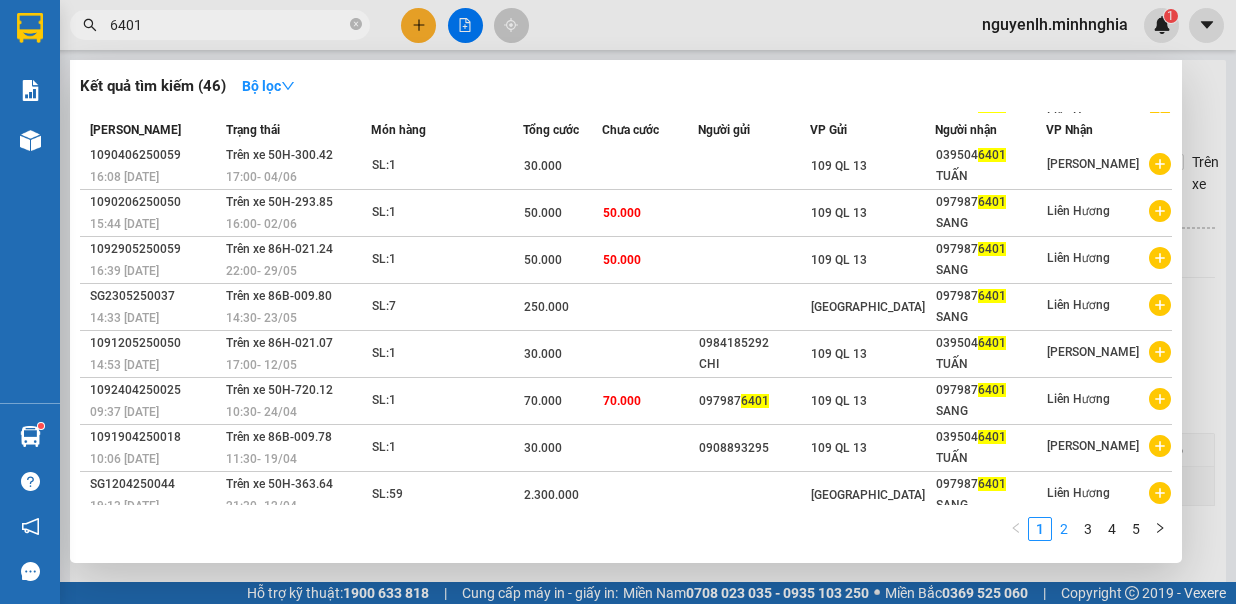 type on "6401" 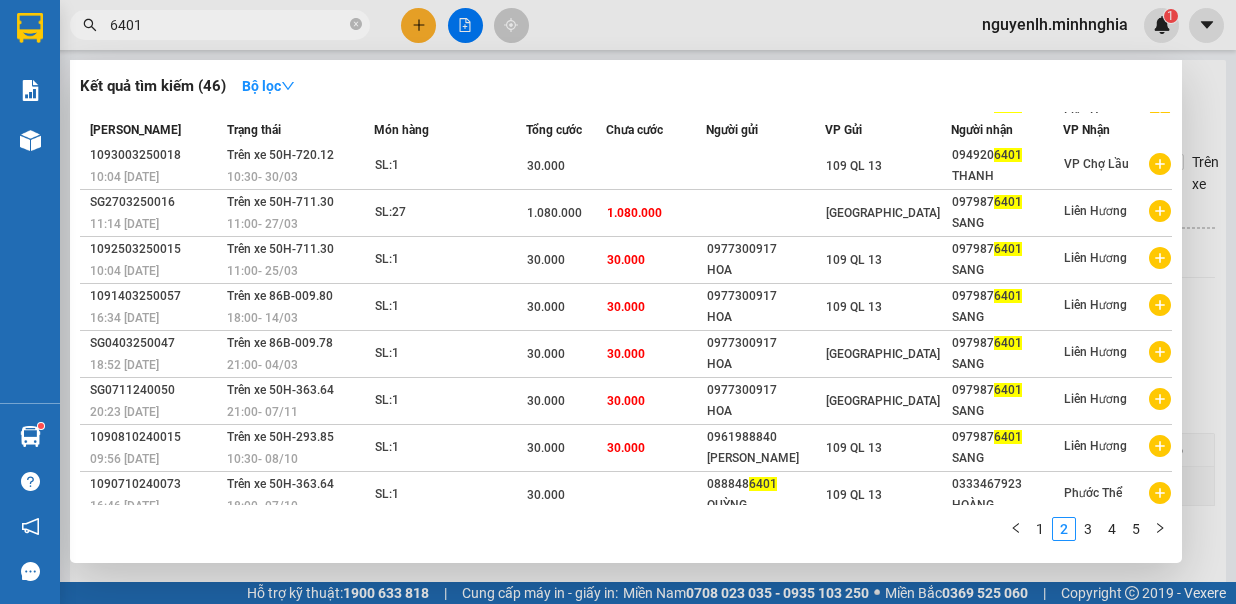 click 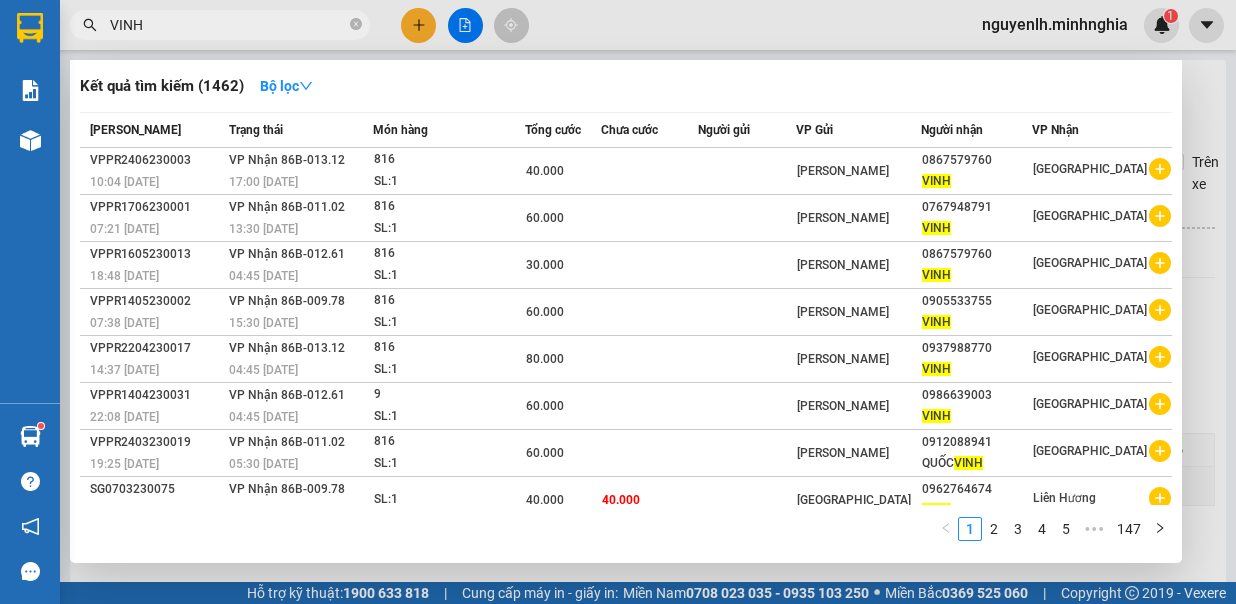type on "VINH" 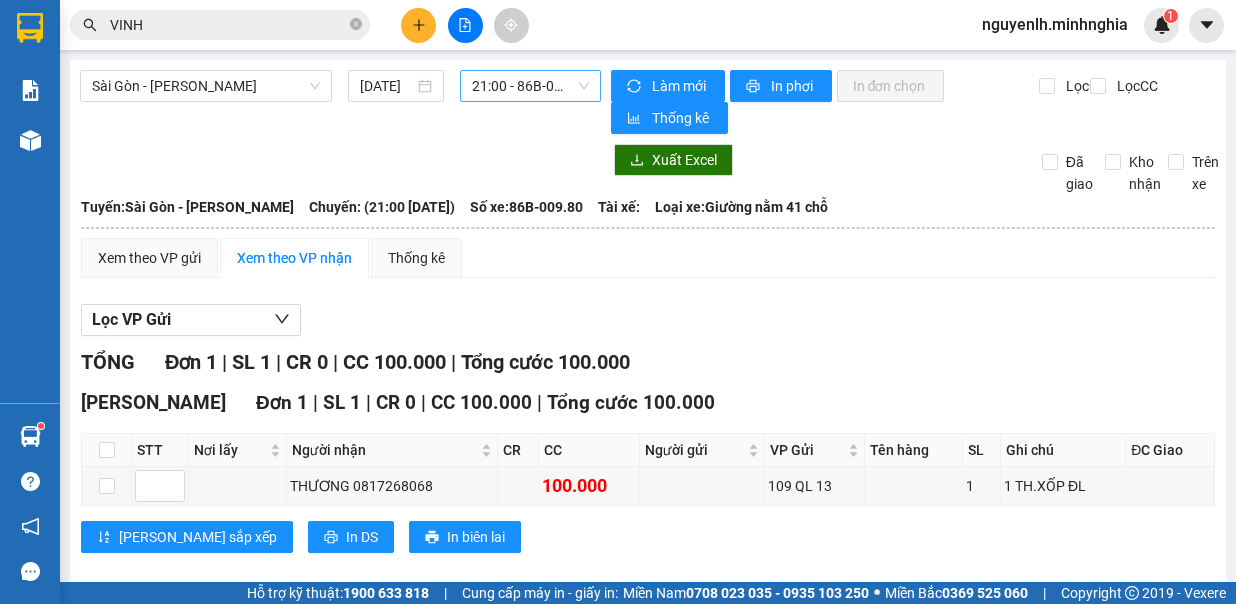 click on "21:00     - 86B-009.80" at bounding box center (530, 86) 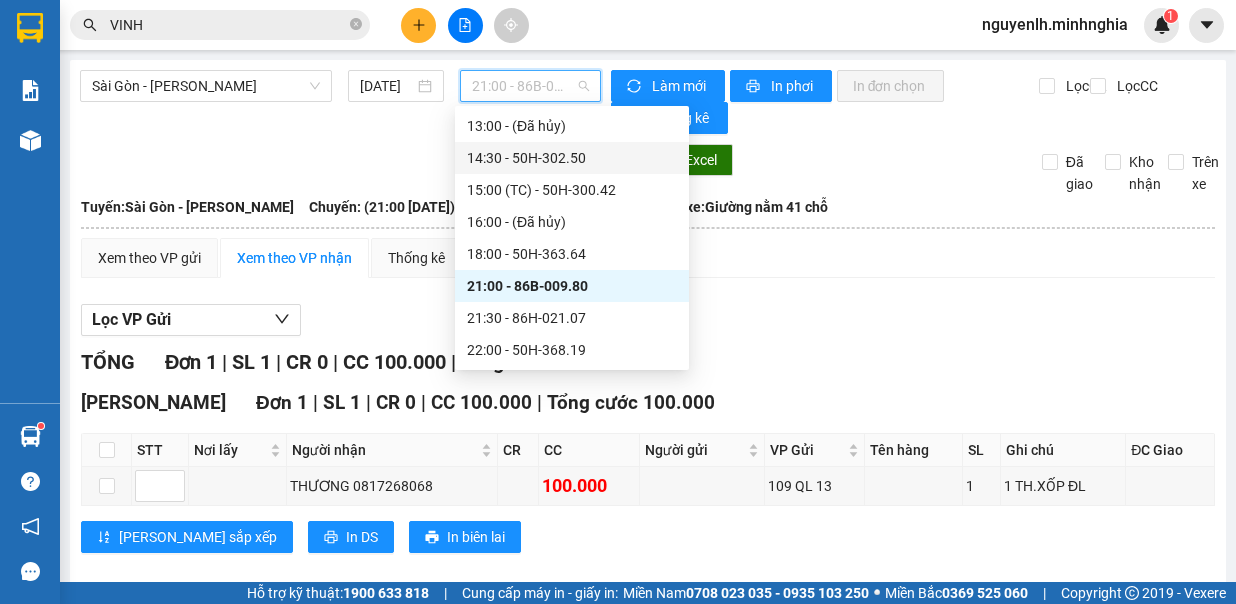 scroll, scrollTop: 188, scrollLeft: 0, axis: vertical 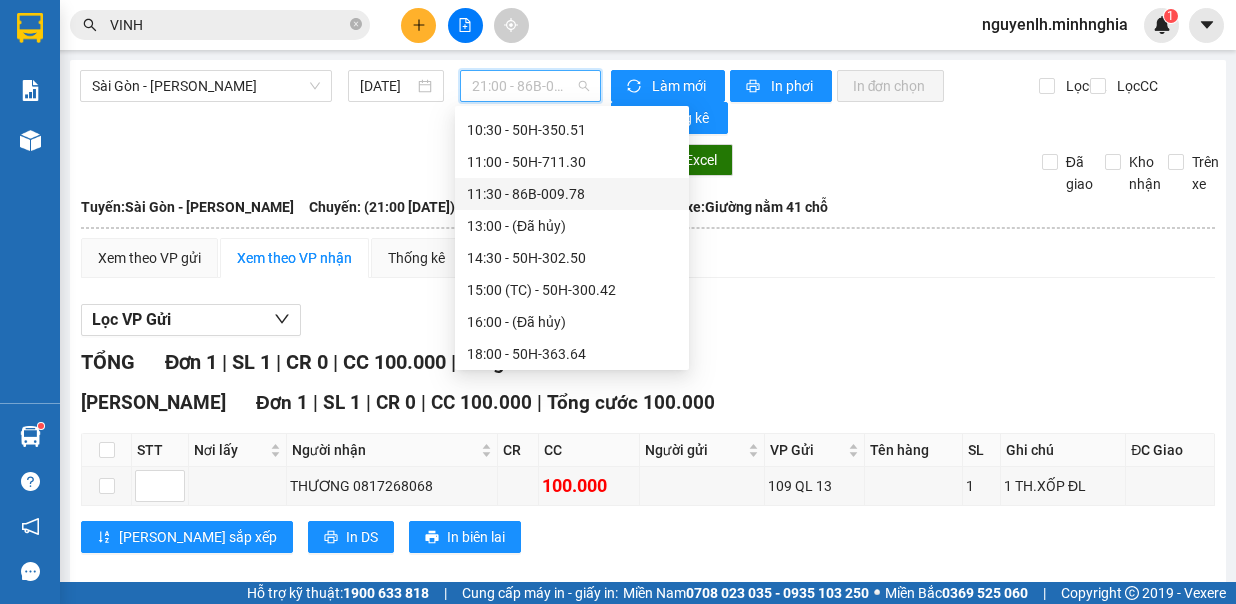 click on "11:30     - 86B-009.78" at bounding box center (572, 194) 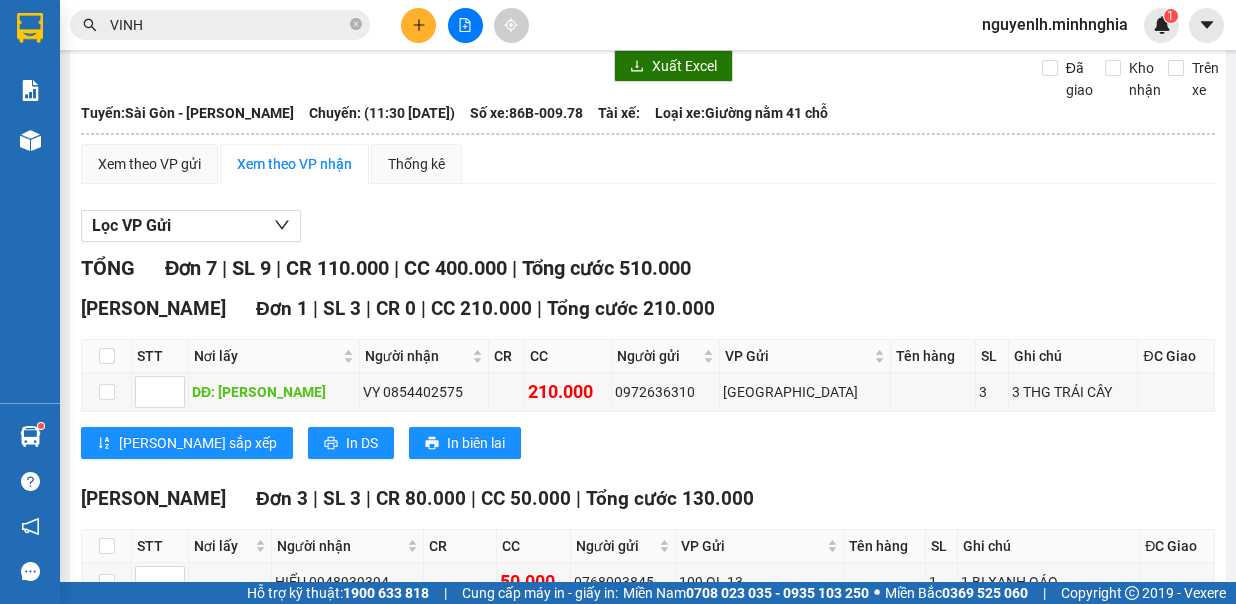 scroll, scrollTop: 0, scrollLeft: 0, axis: both 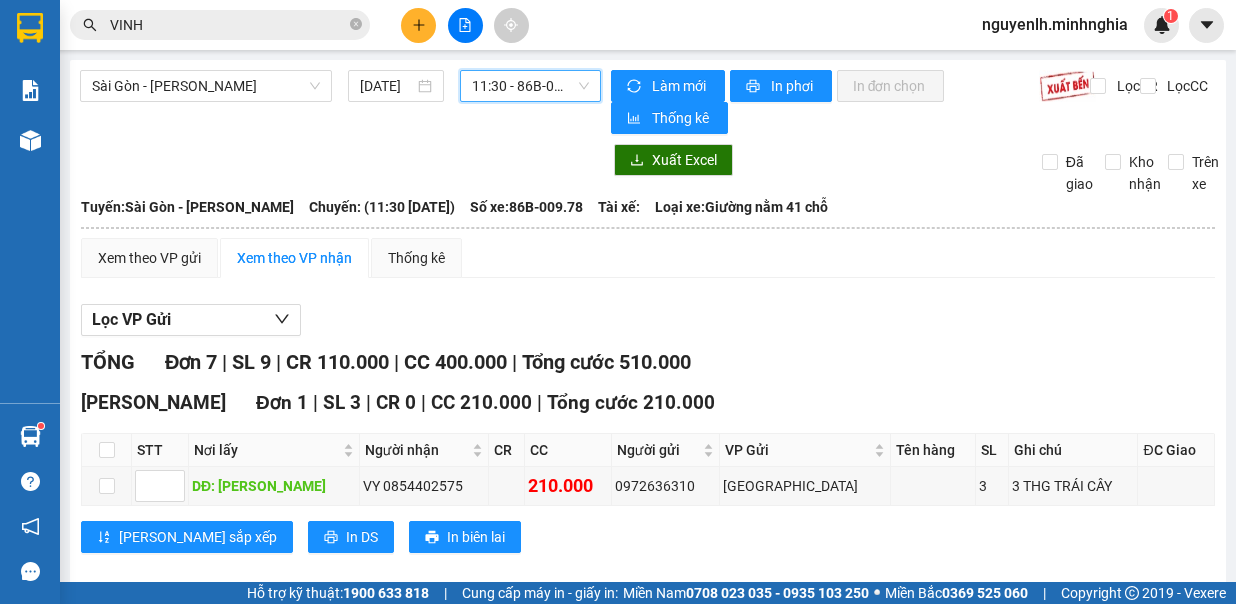 click on "11:30     - 86B-009.78" at bounding box center (530, 86) 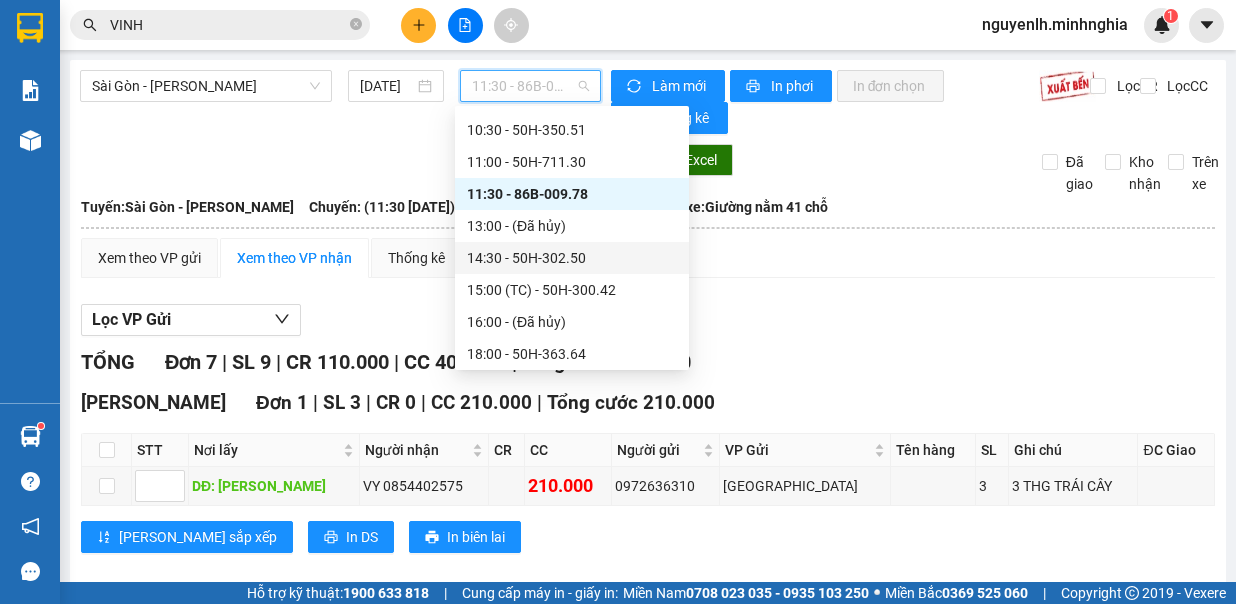 click on "14:30     - 50H-302.50" at bounding box center [572, 258] 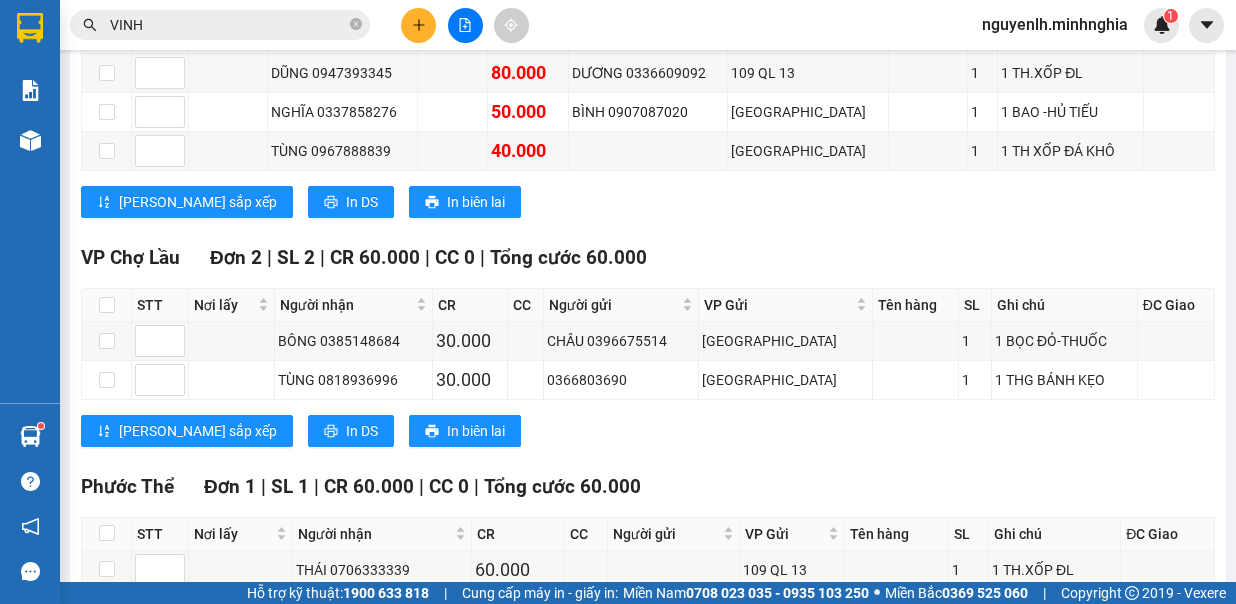 scroll, scrollTop: 1444, scrollLeft: 0, axis: vertical 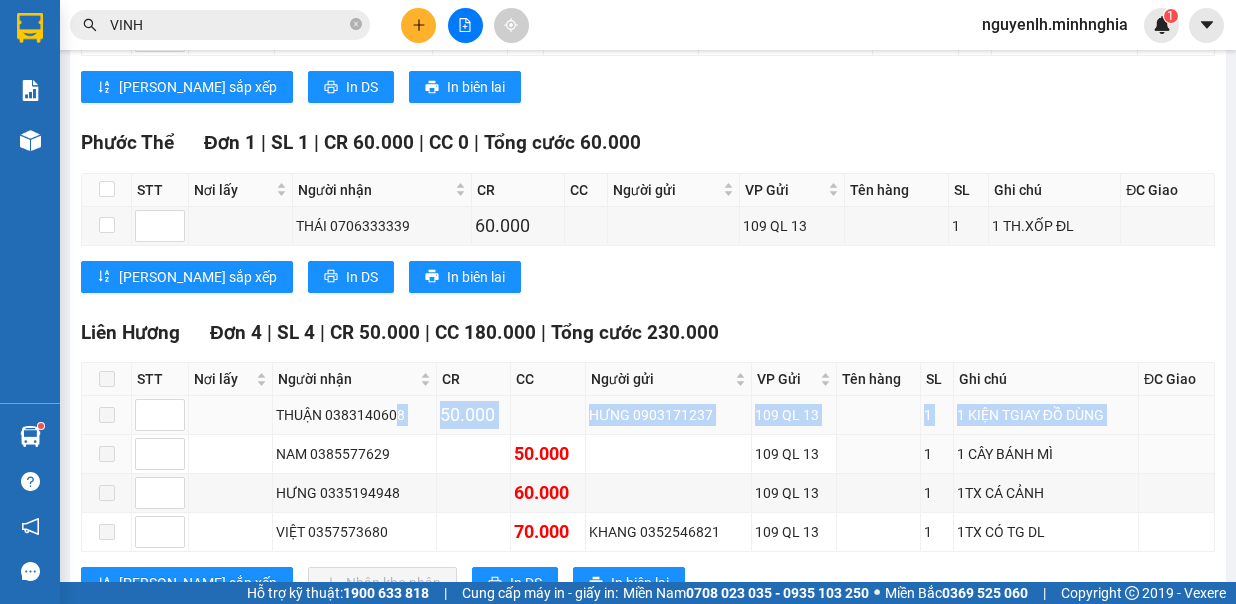 drag, startPoint x: 398, startPoint y: 341, endPoint x: 332, endPoint y: 335, distance: 66.27216 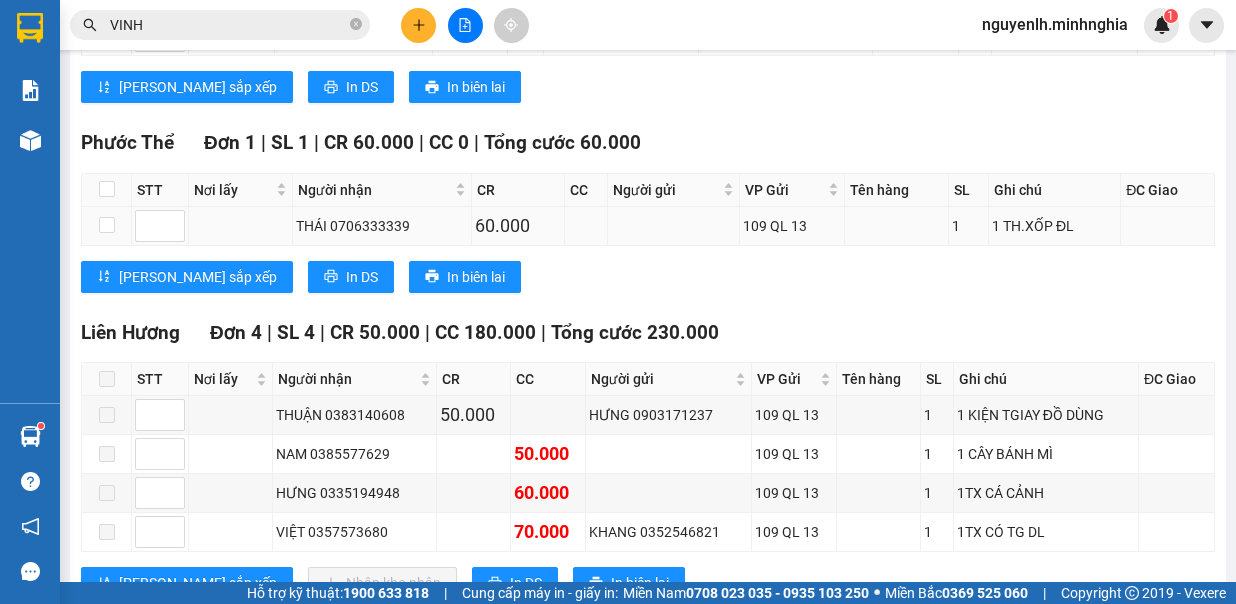 click at bounding box center [674, 226] 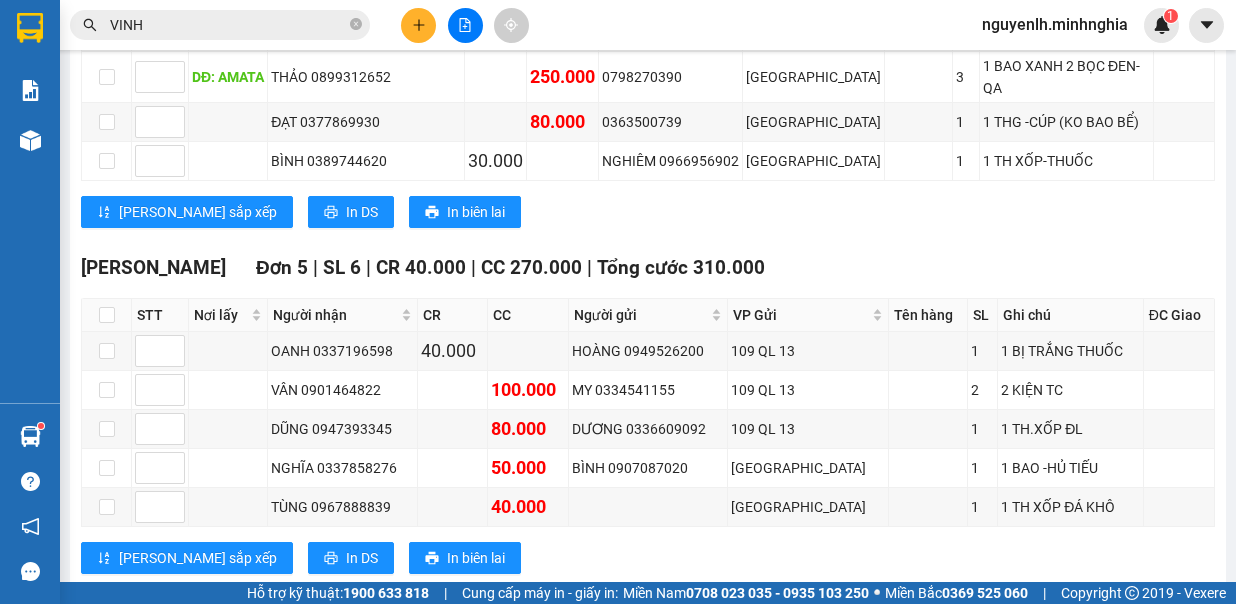 scroll, scrollTop: 0, scrollLeft: 0, axis: both 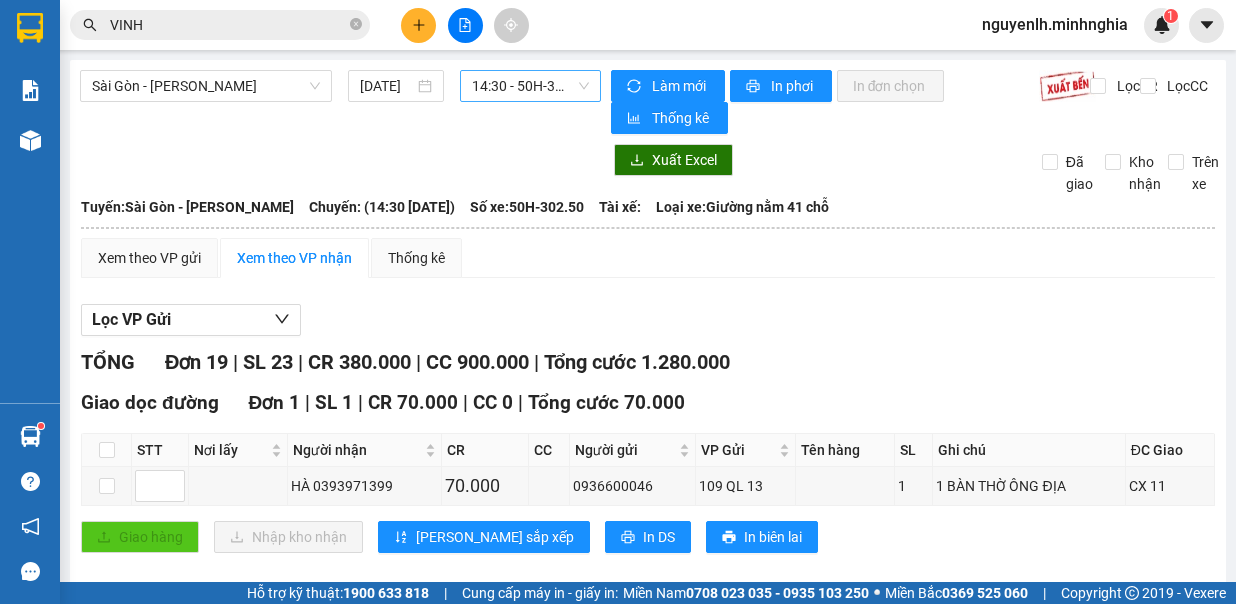 click on "14:30     - 50H-302.50" at bounding box center (530, 86) 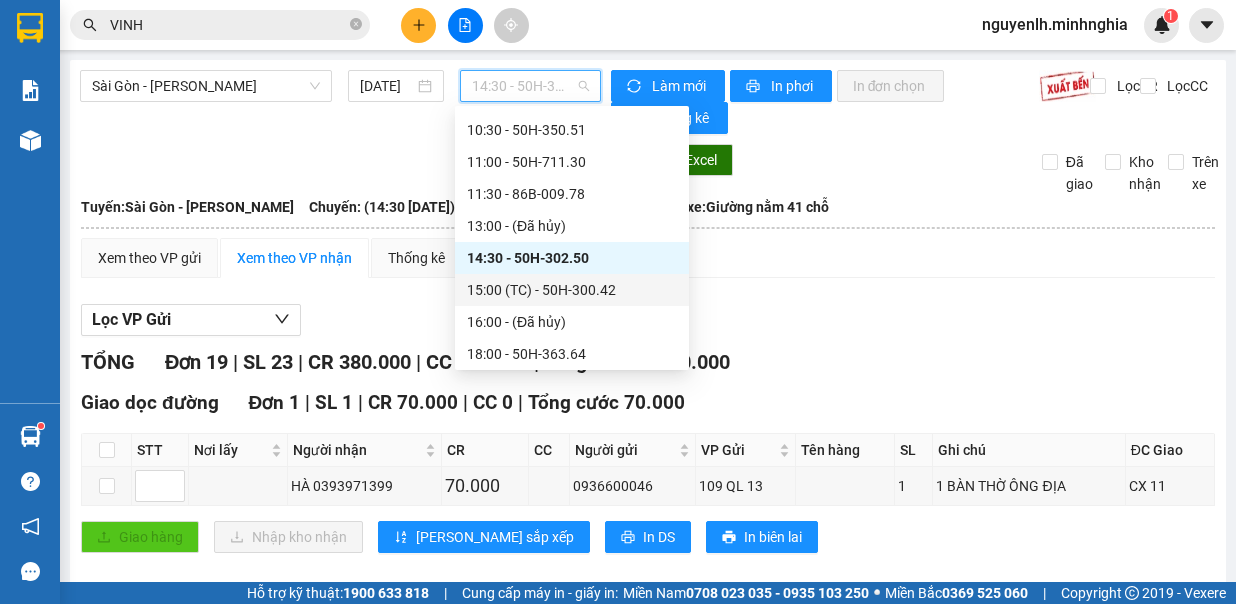 click on "15:00   (TC)   - 50H-300.42" at bounding box center [572, 290] 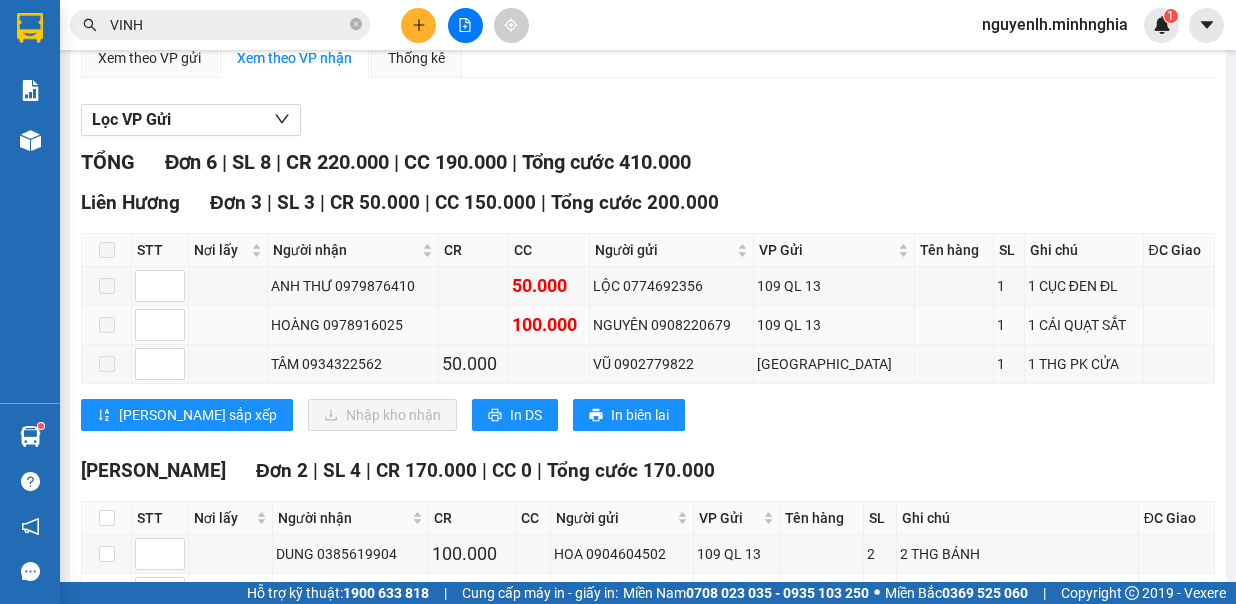 scroll, scrollTop: 100, scrollLeft: 0, axis: vertical 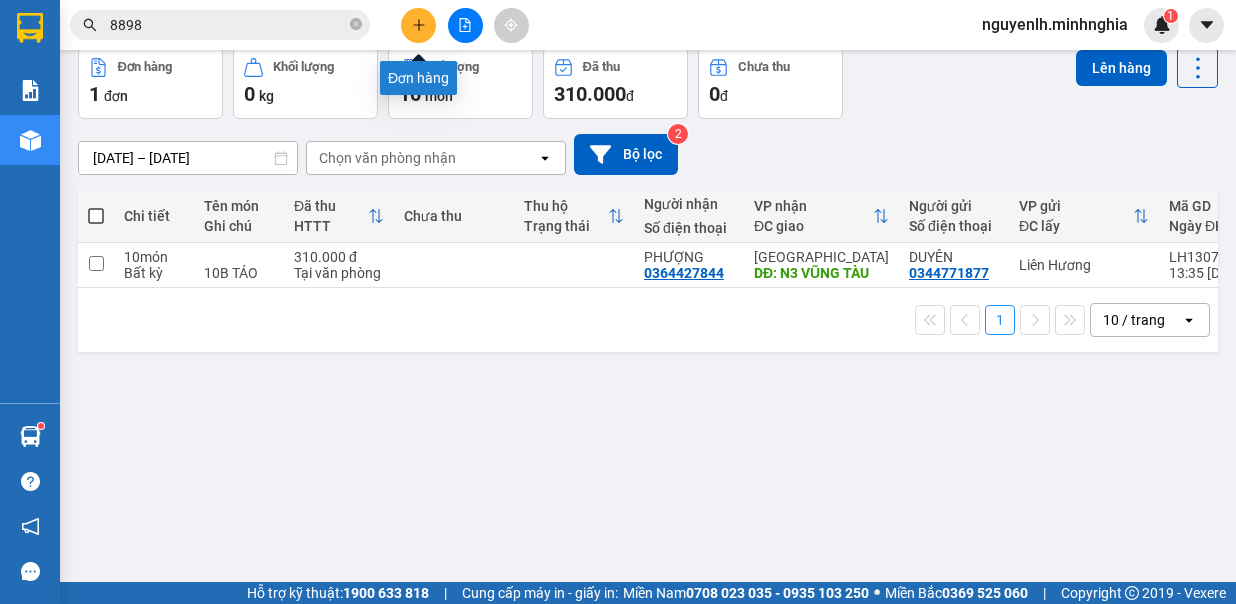 click 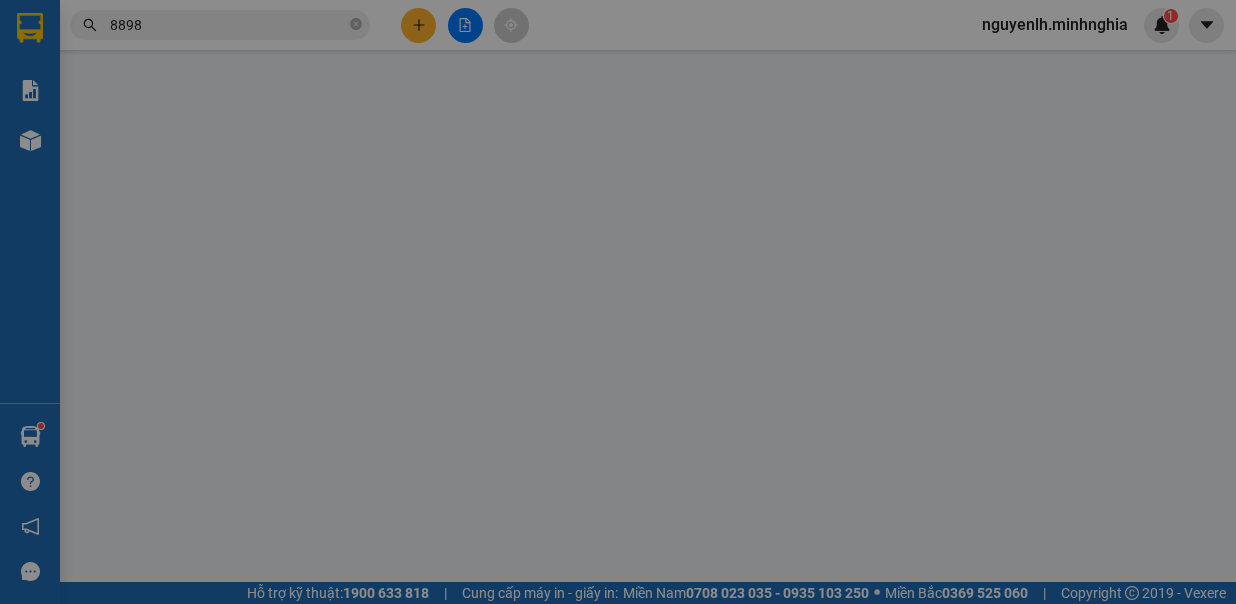 scroll, scrollTop: 0, scrollLeft: 0, axis: both 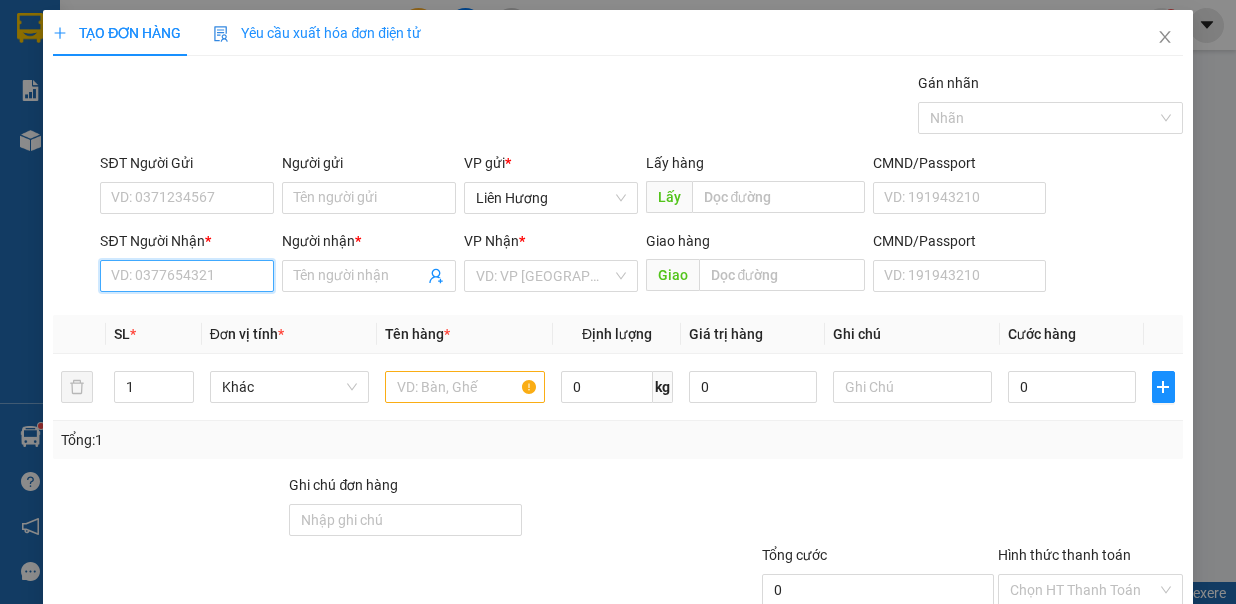 click on "SĐT Người Nhận  *" at bounding box center (187, 276) 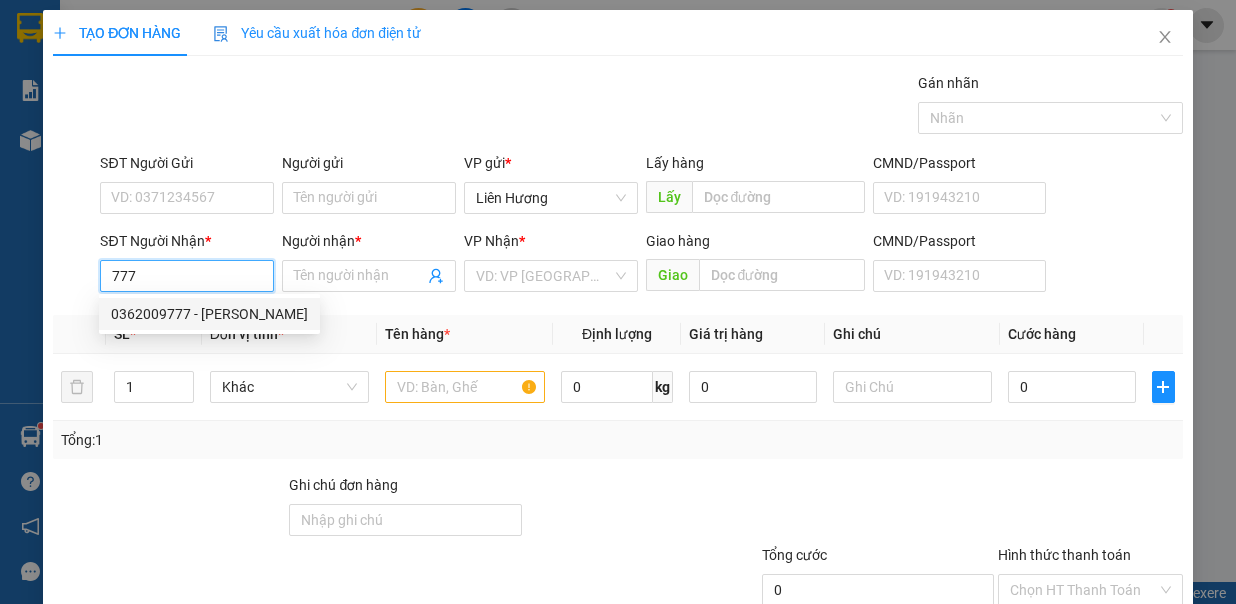 click on "0362009777 - [PERSON_NAME]" at bounding box center [209, 314] 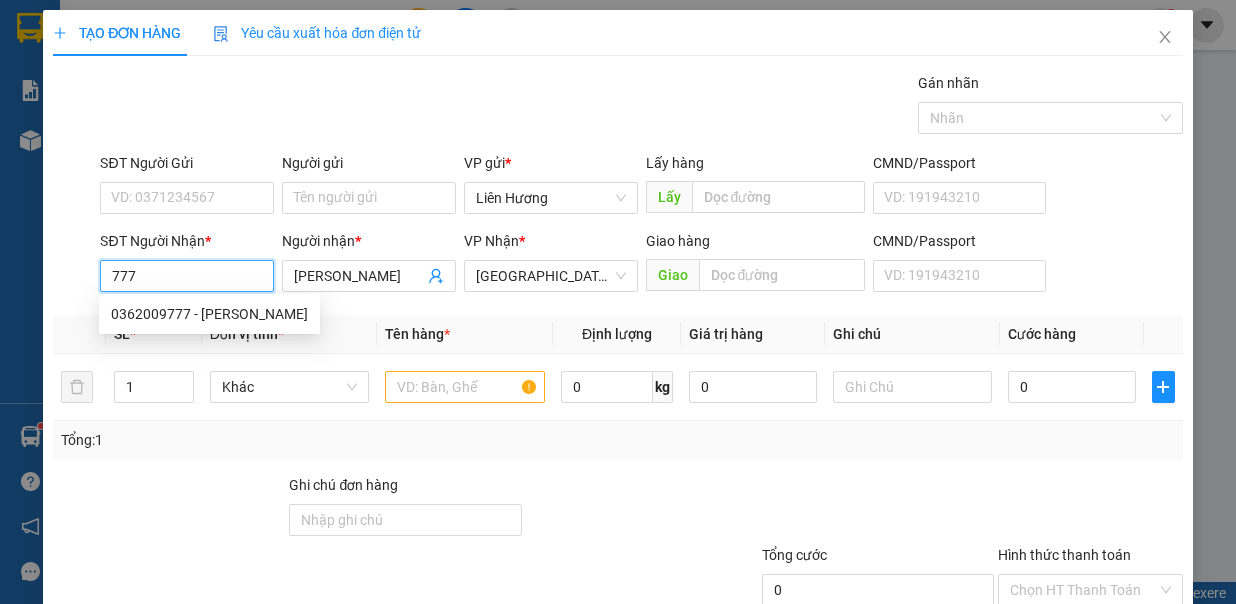 type on "0362009777" 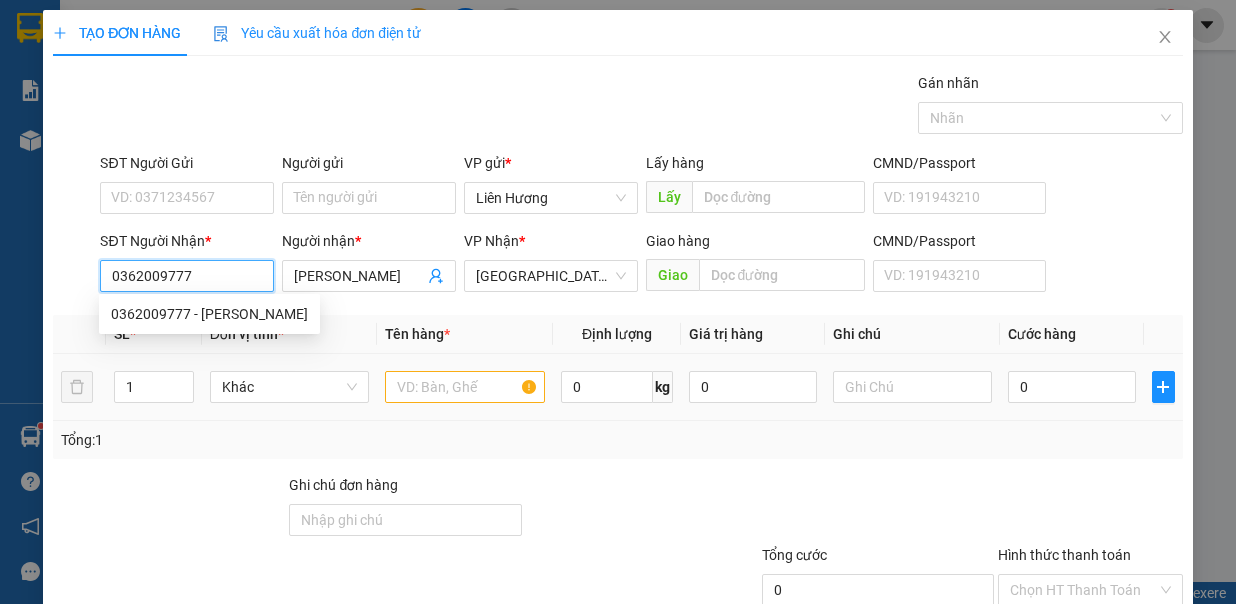 type on "0362009777" 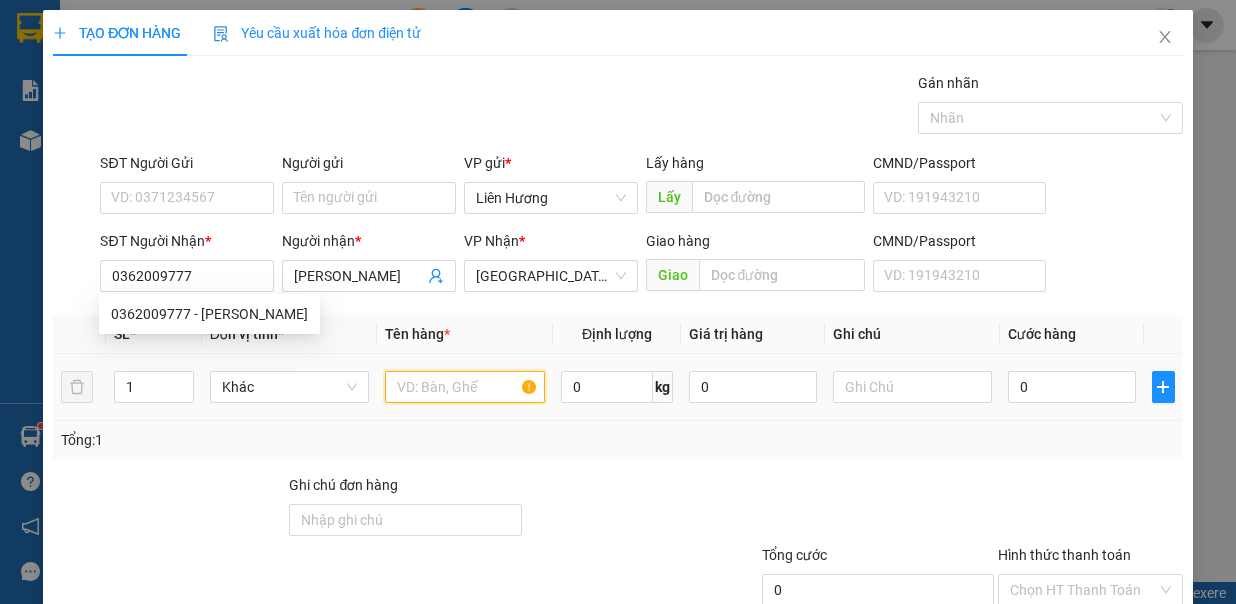 click at bounding box center (465, 387) 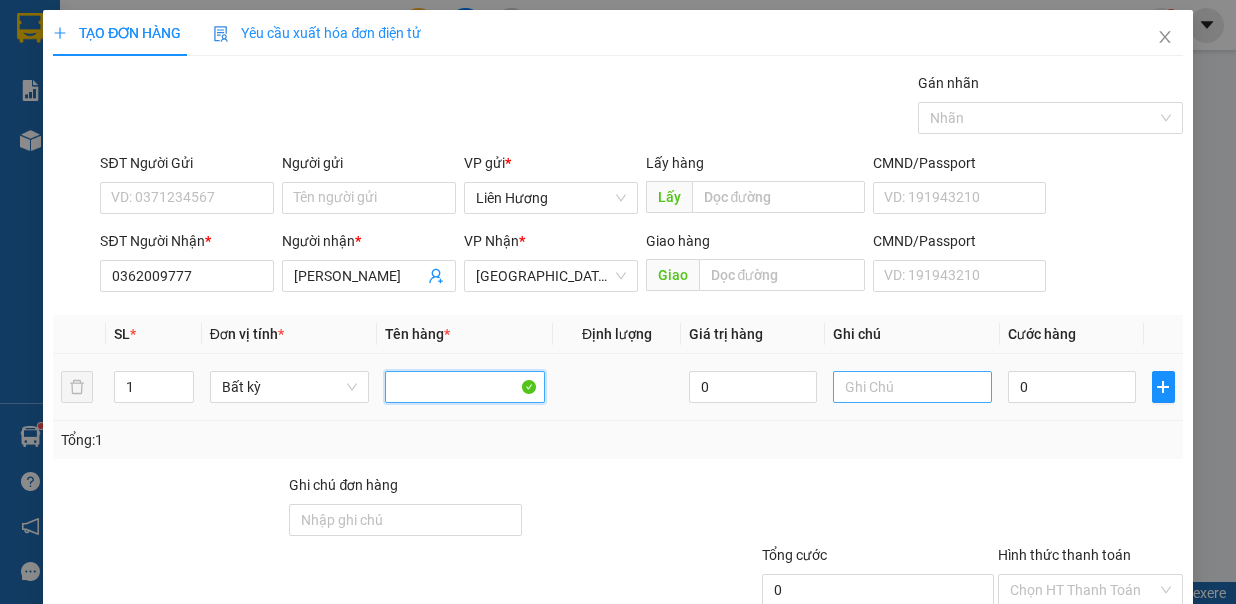 type 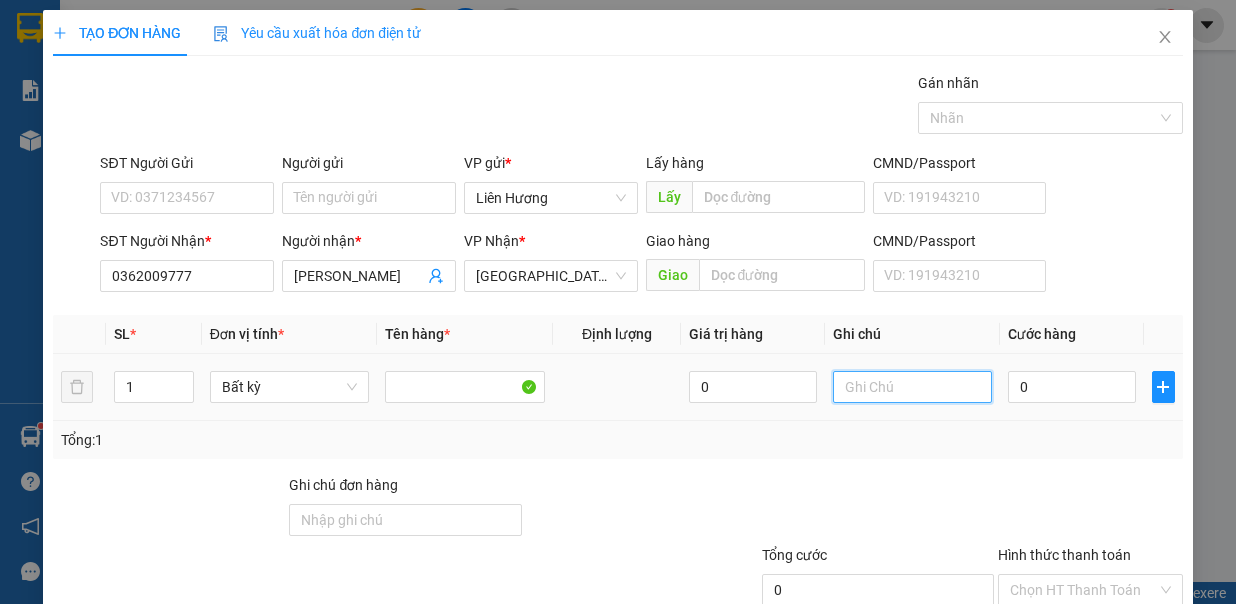 click at bounding box center (913, 387) 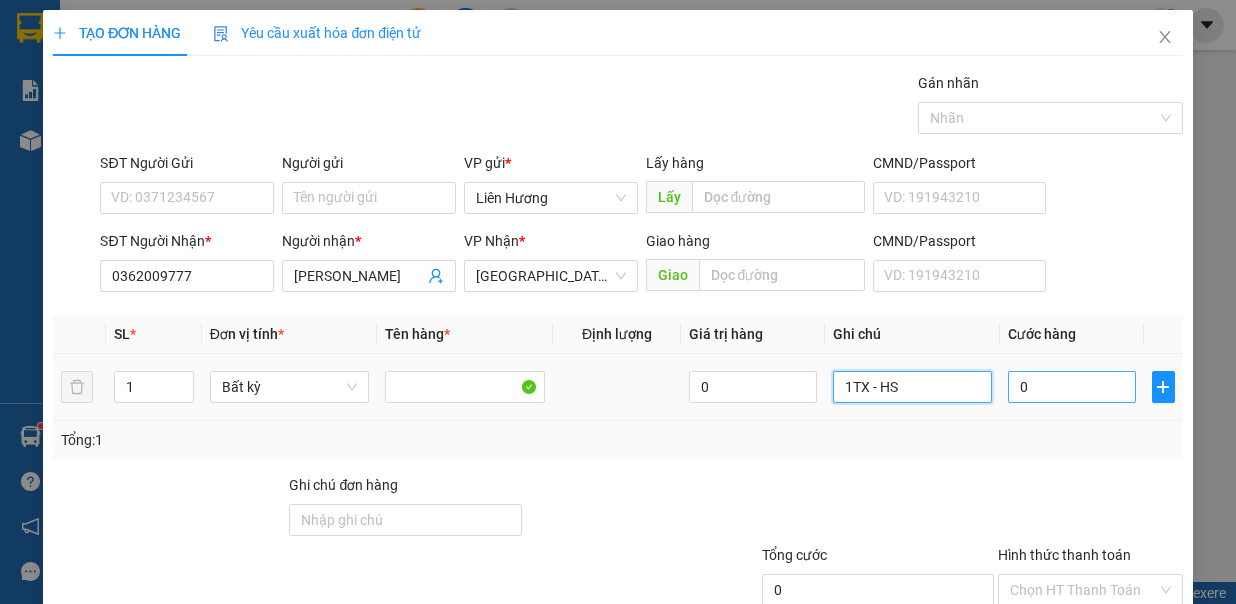 type on "1TX - HS" 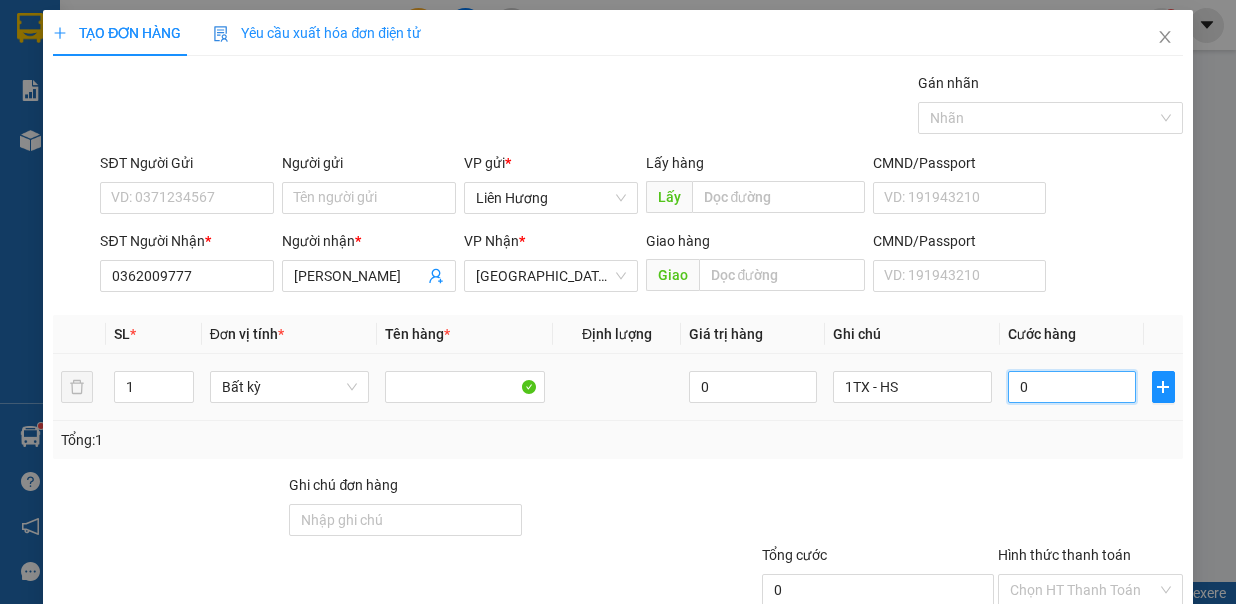 click on "0" at bounding box center (1072, 387) 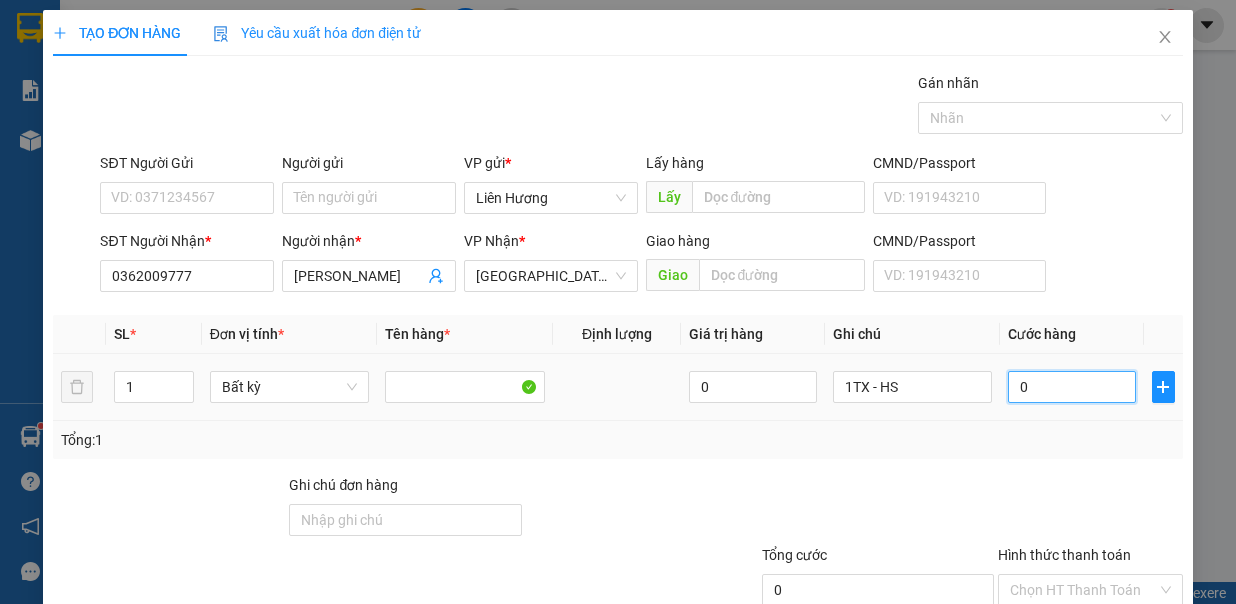 type on "8" 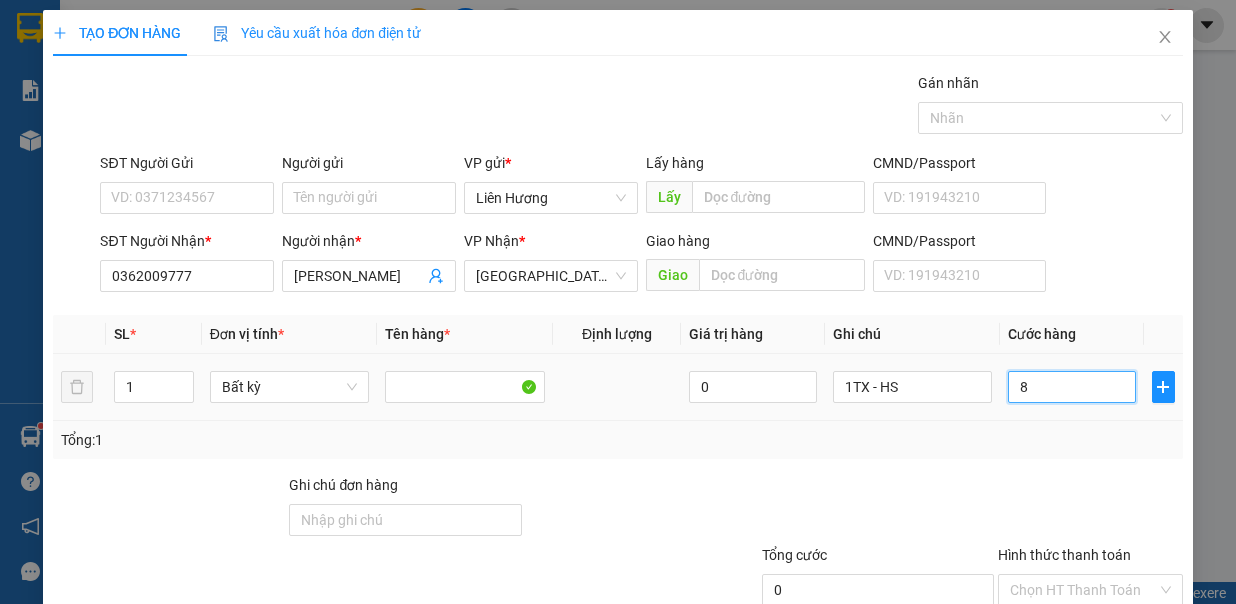 type on "8" 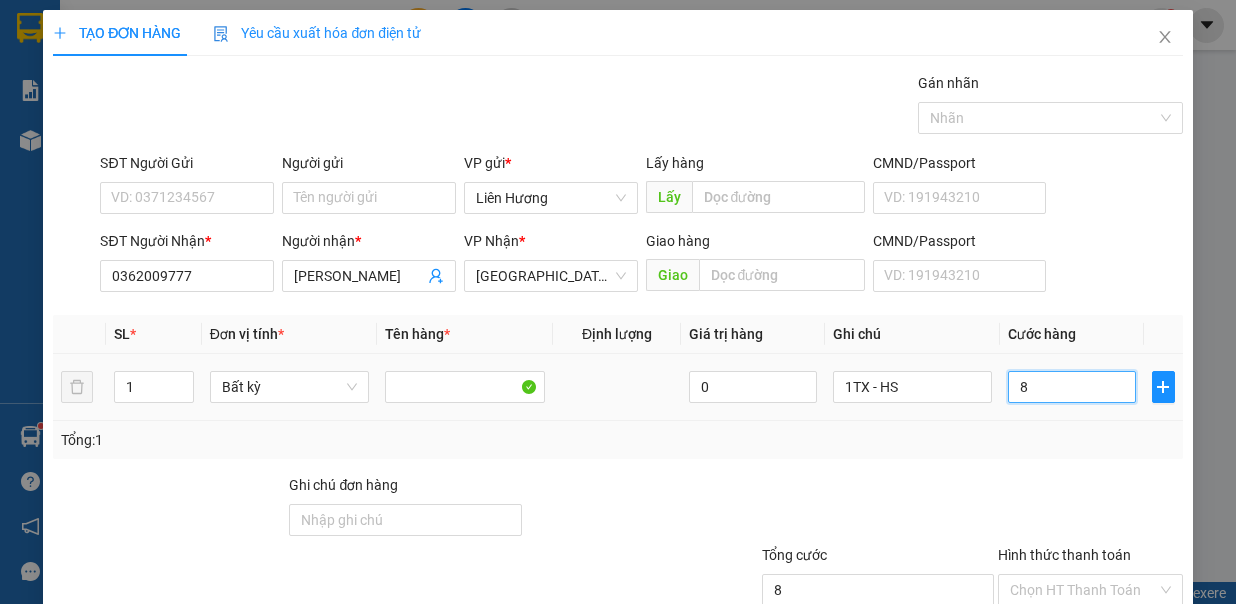 type on "80" 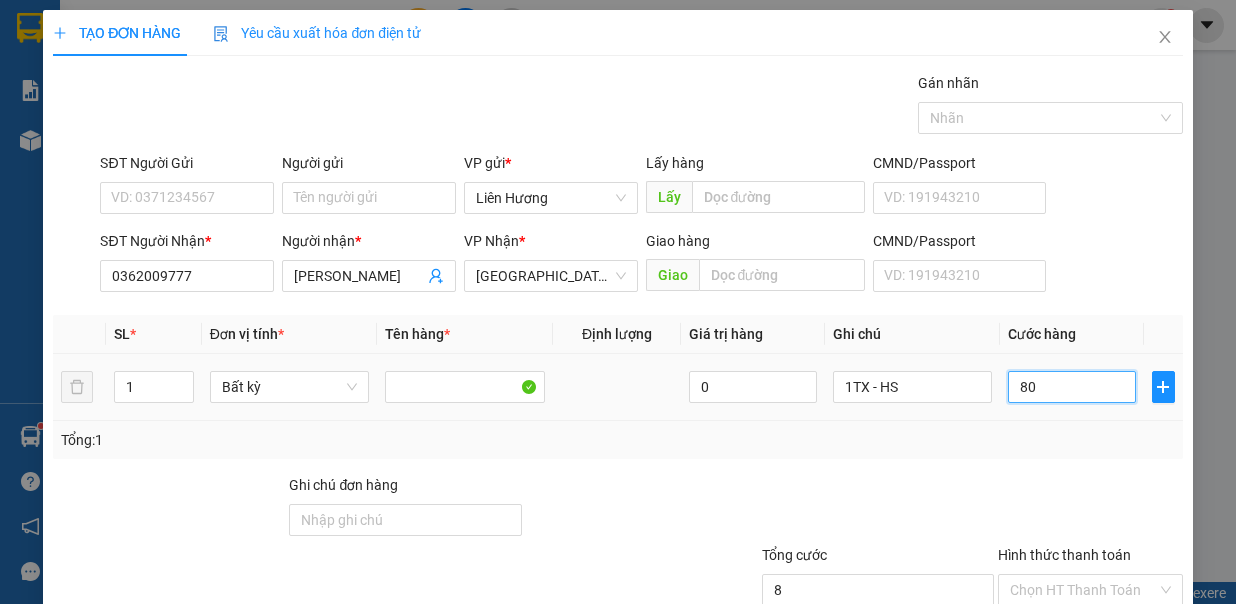 type on "80" 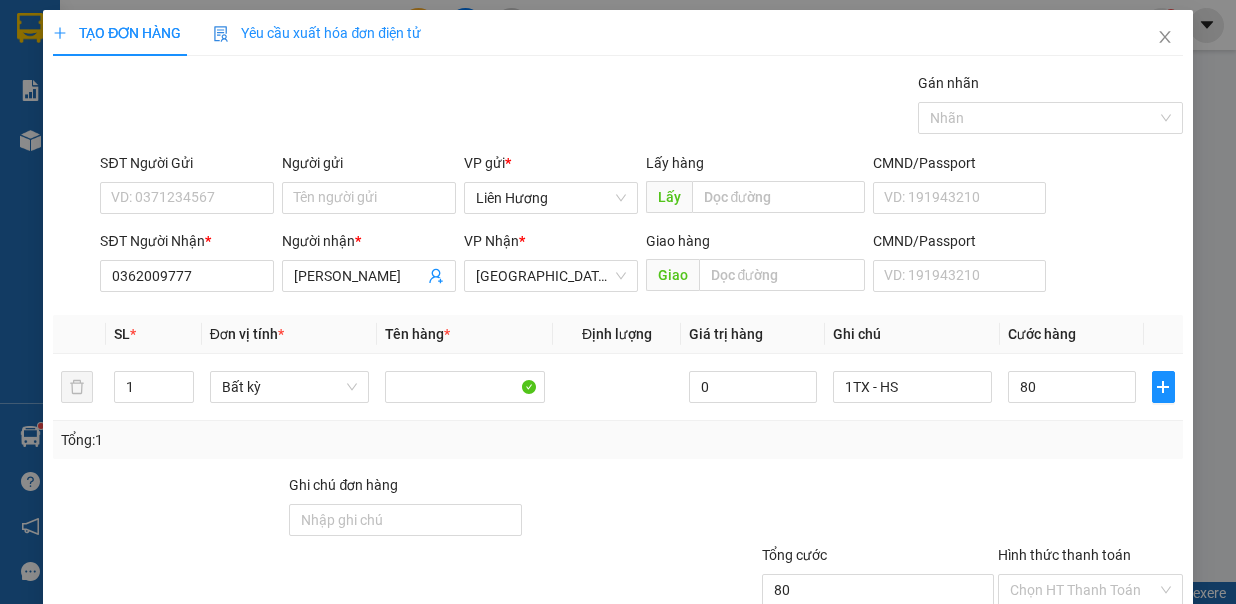 click on "SĐT Người Gửi VD: 0371234567" at bounding box center [187, 187] 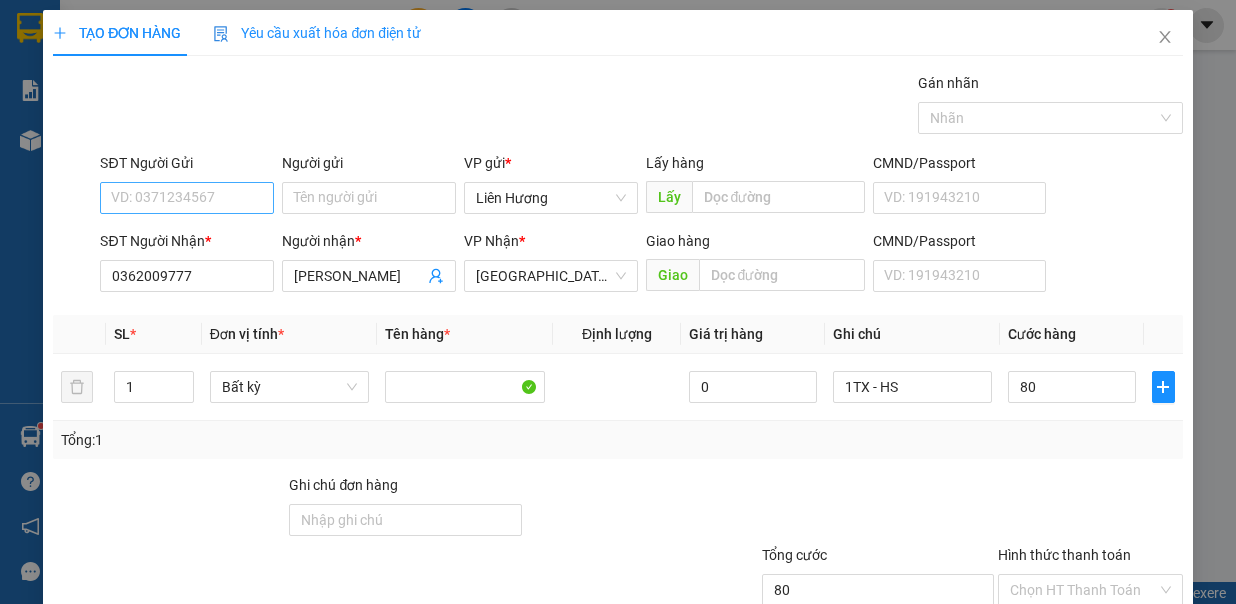 type on "80.000" 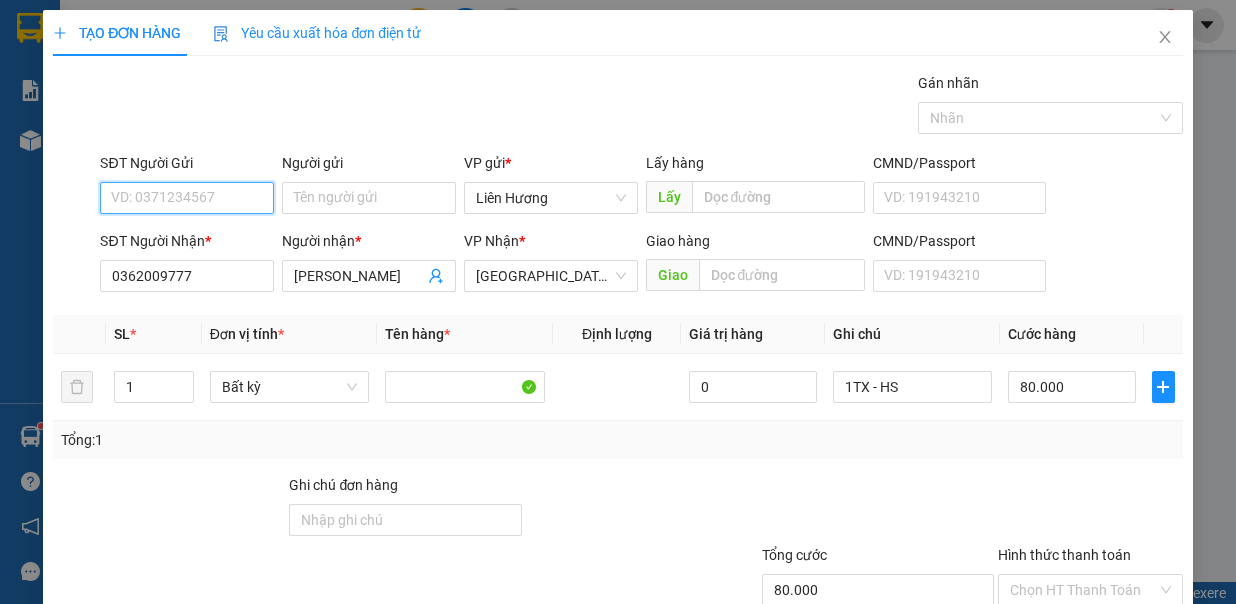 click on "SĐT Người Gửi" at bounding box center (187, 198) 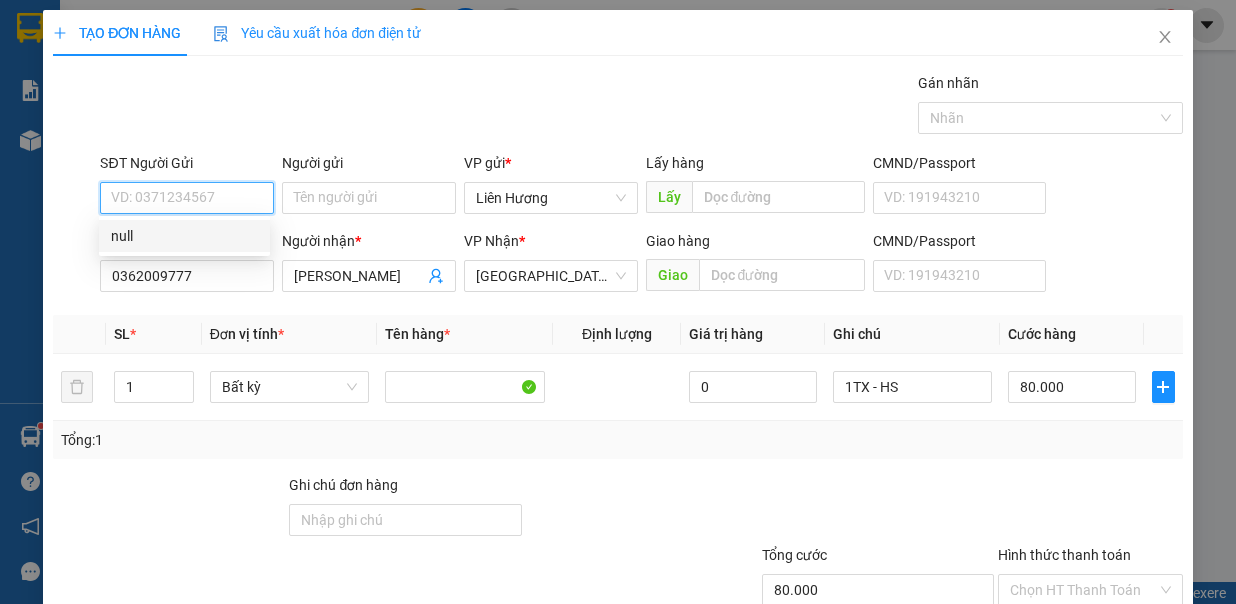 paste on "0859051063" 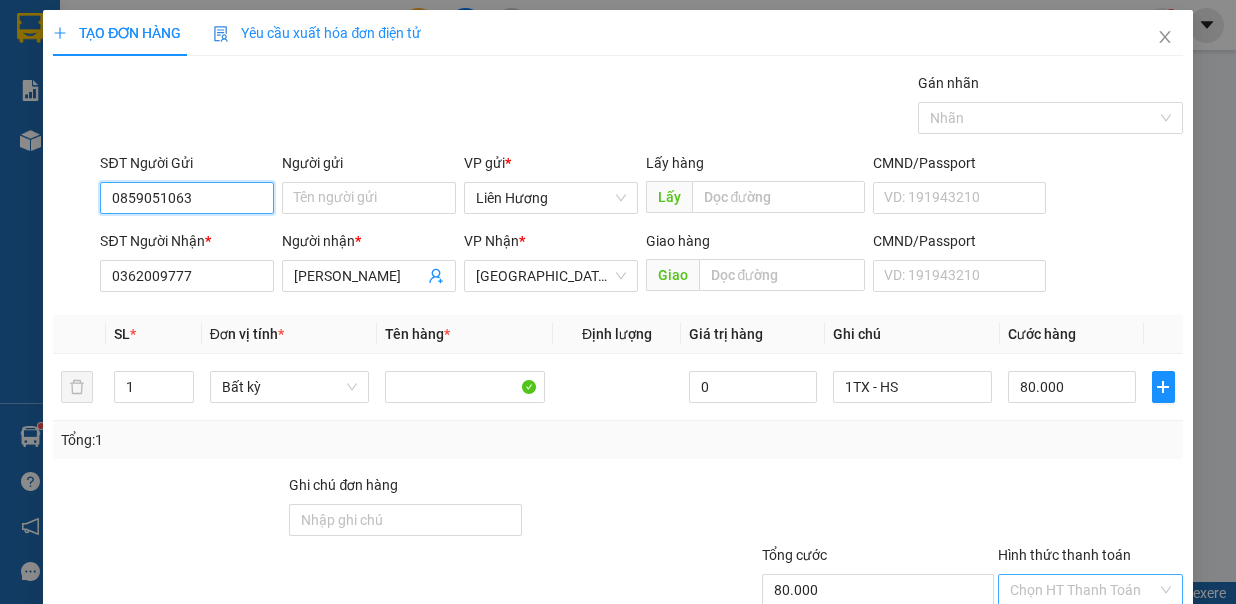 scroll, scrollTop: 133, scrollLeft: 0, axis: vertical 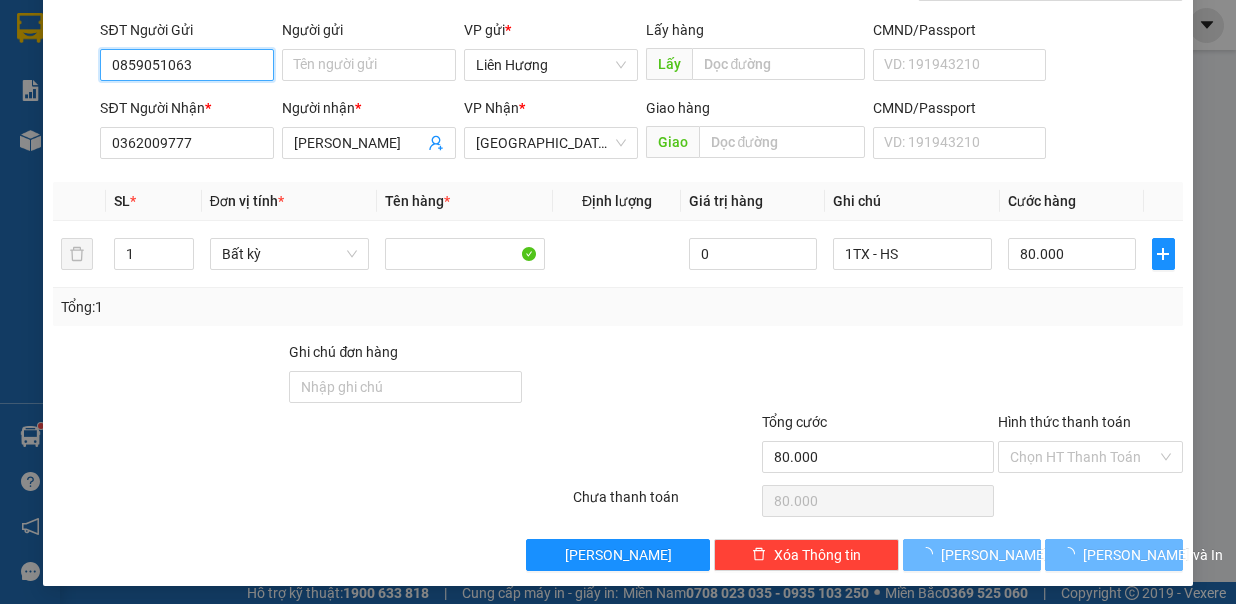 type on "0859051063" 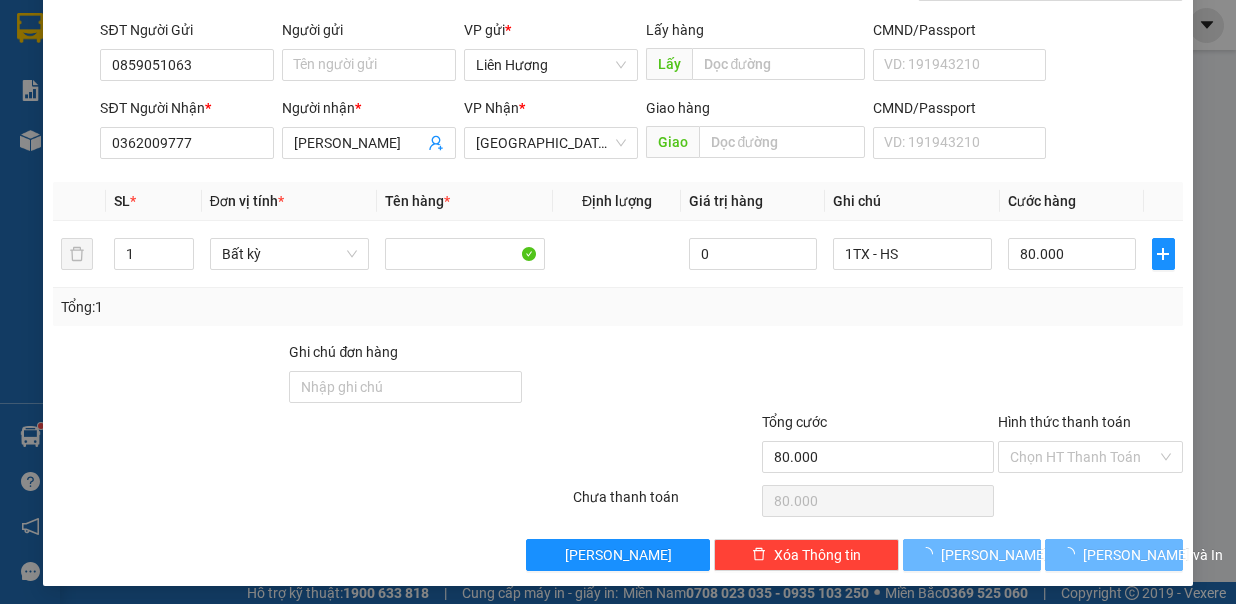 click on "Hình thức thanh toán" at bounding box center [1083, 457] 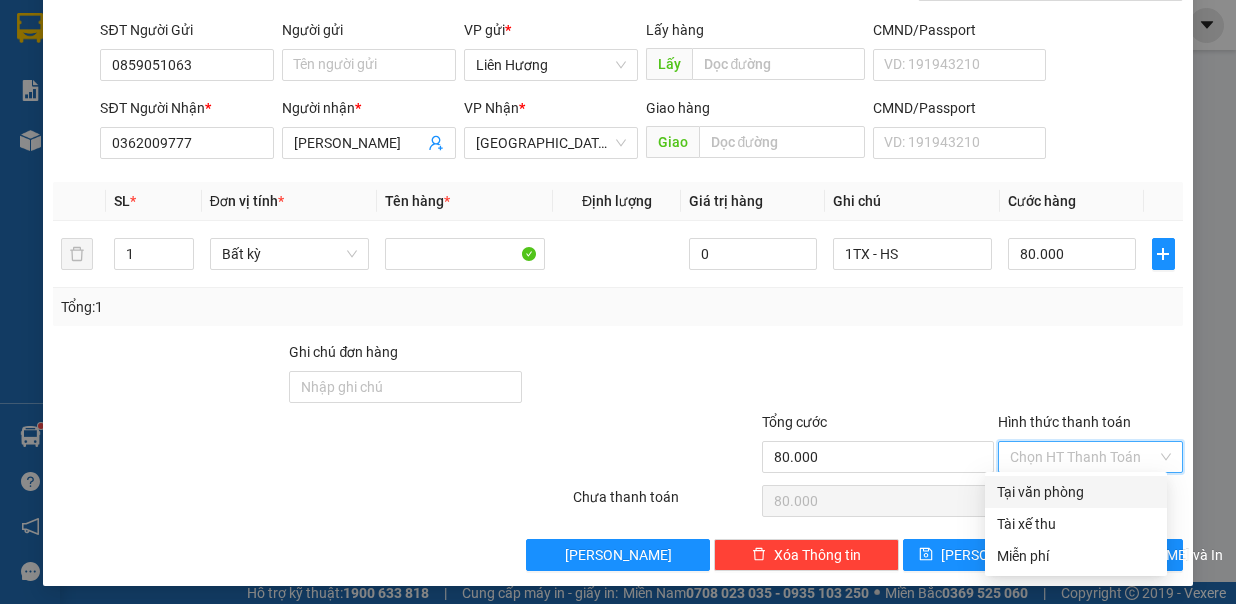 click on "Tại văn phòng" at bounding box center (1076, 492) 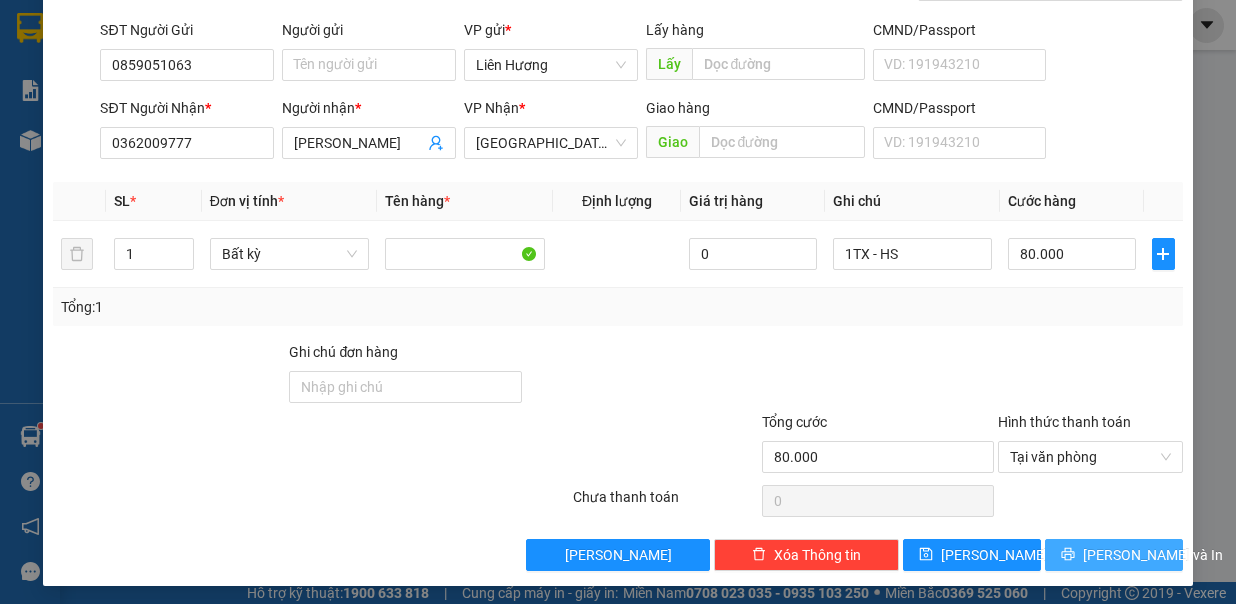 click on "[PERSON_NAME] và In" at bounding box center [1153, 555] 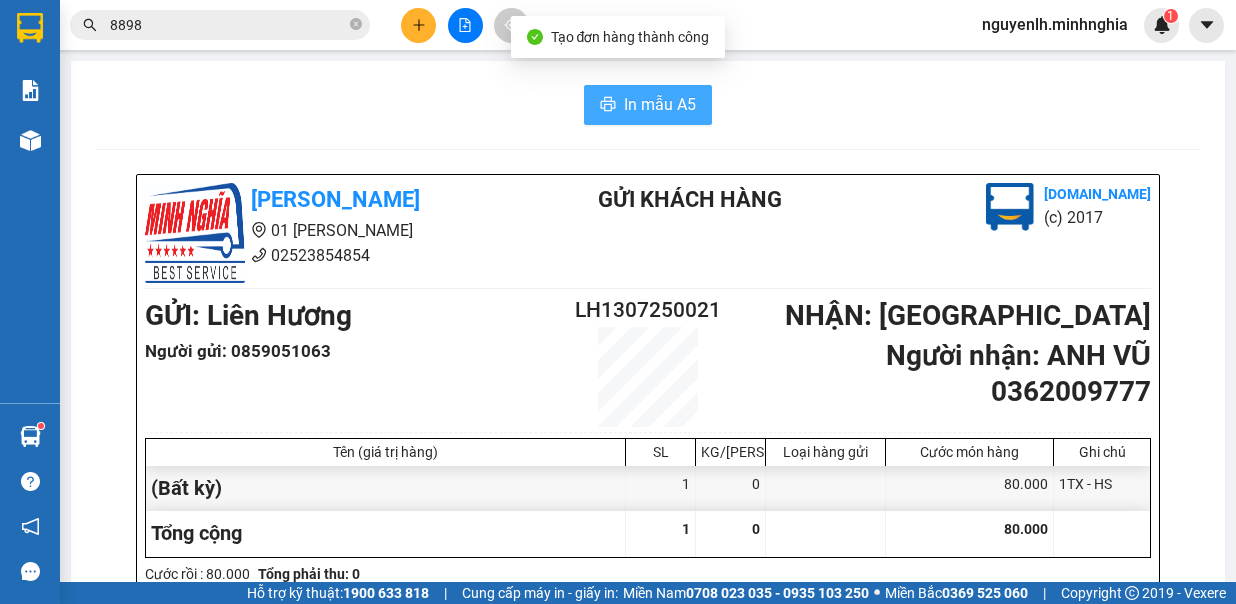 click on "In mẫu A5" at bounding box center [660, 104] 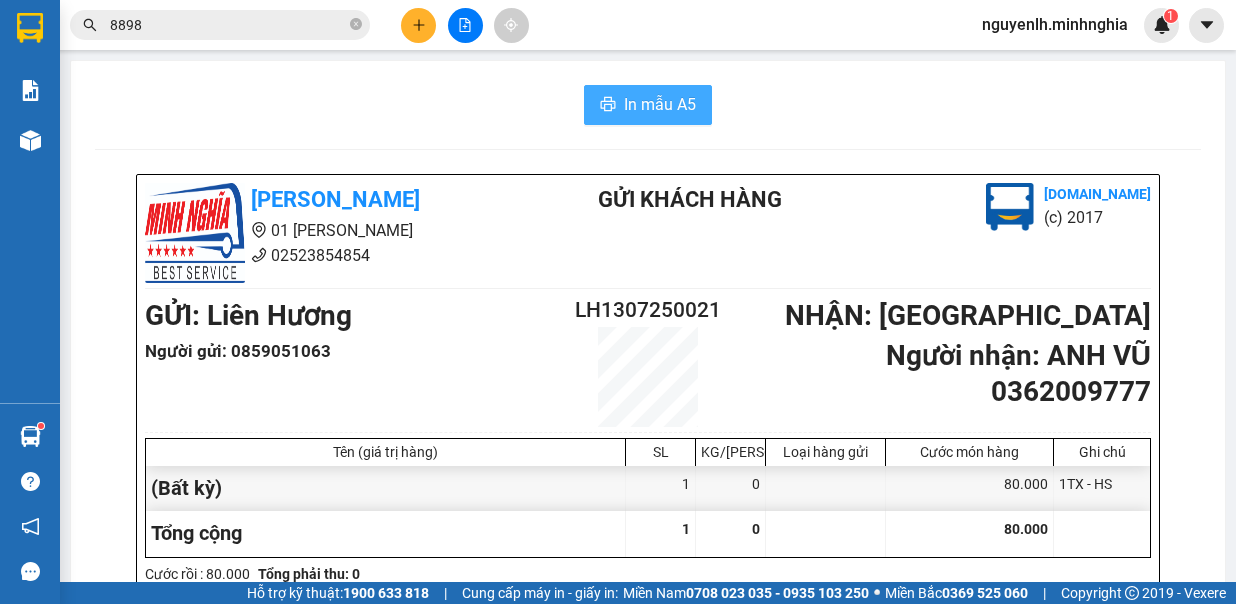scroll, scrollTop: 0, scrollLeft: 0, axis: both 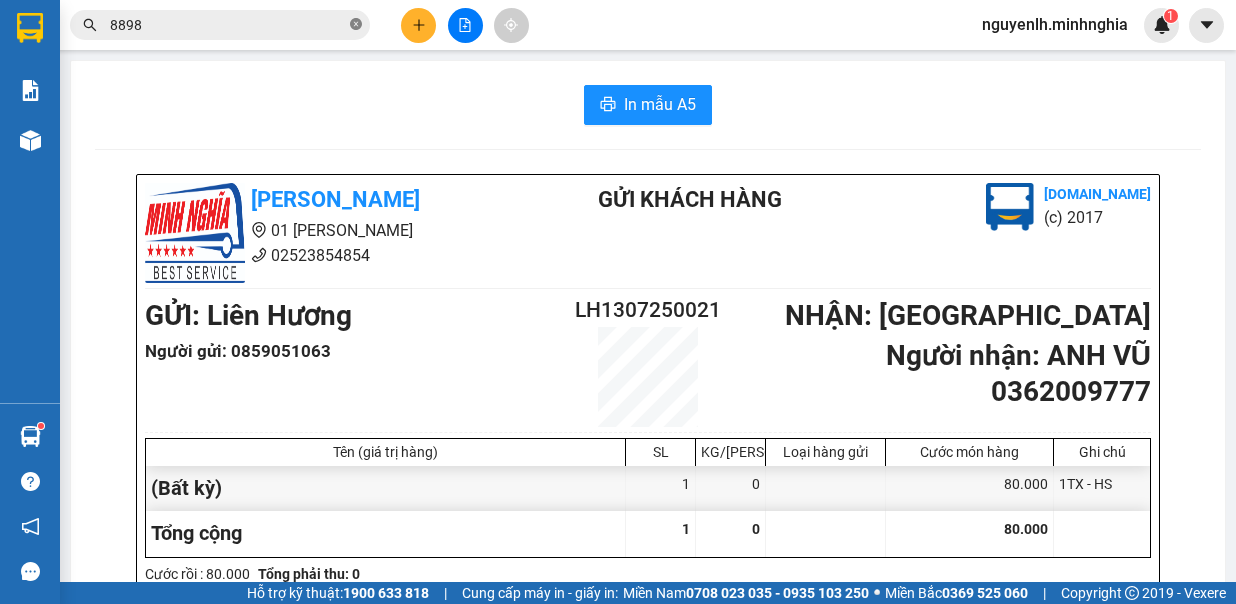 click 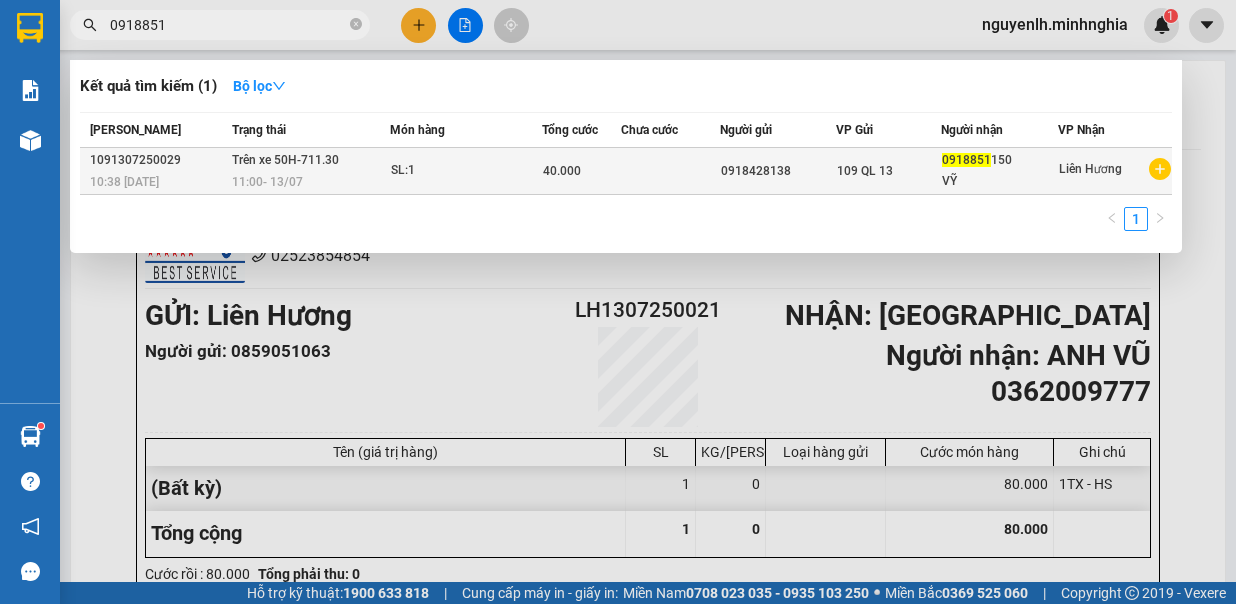 type on "0918851" 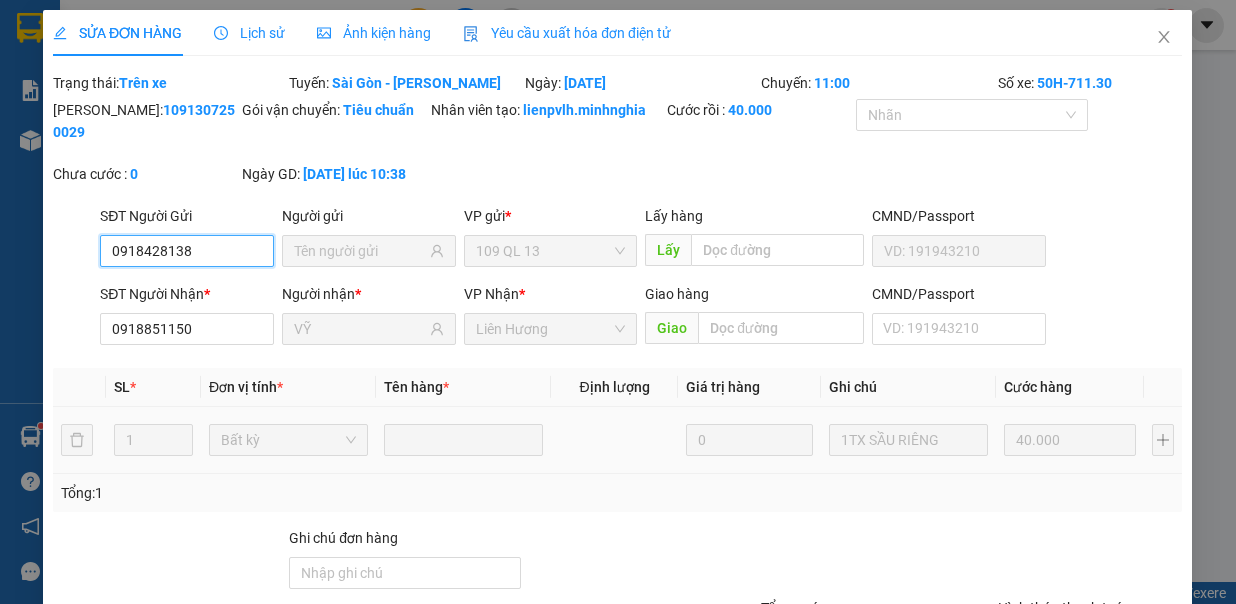 type on "0918428138" 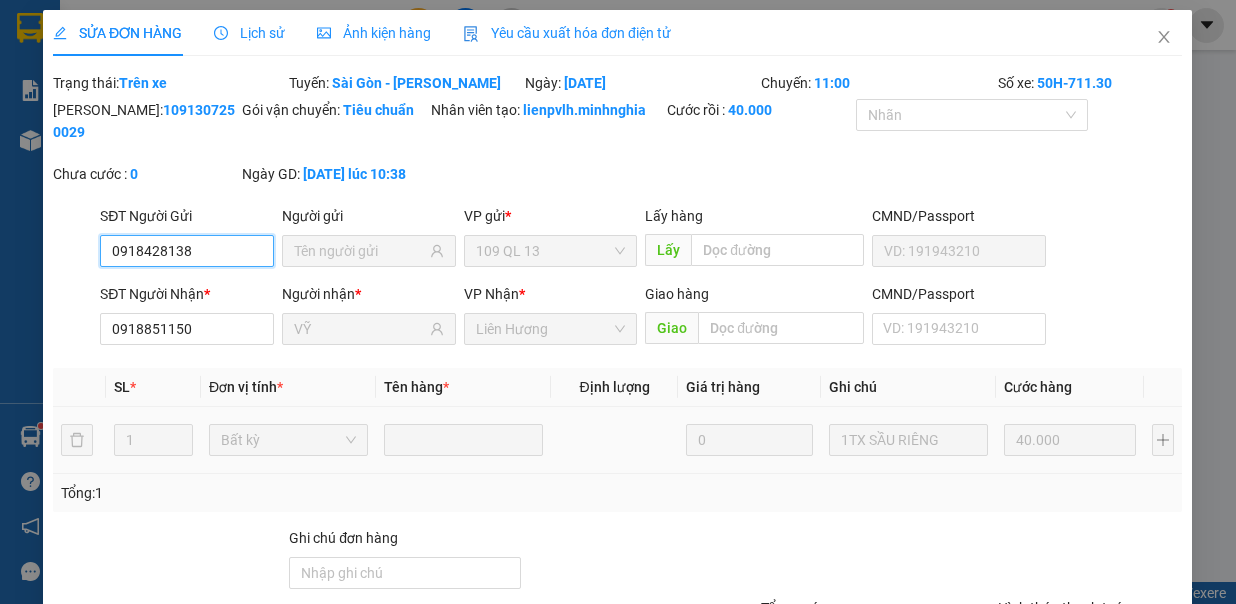 type on "0918851150" 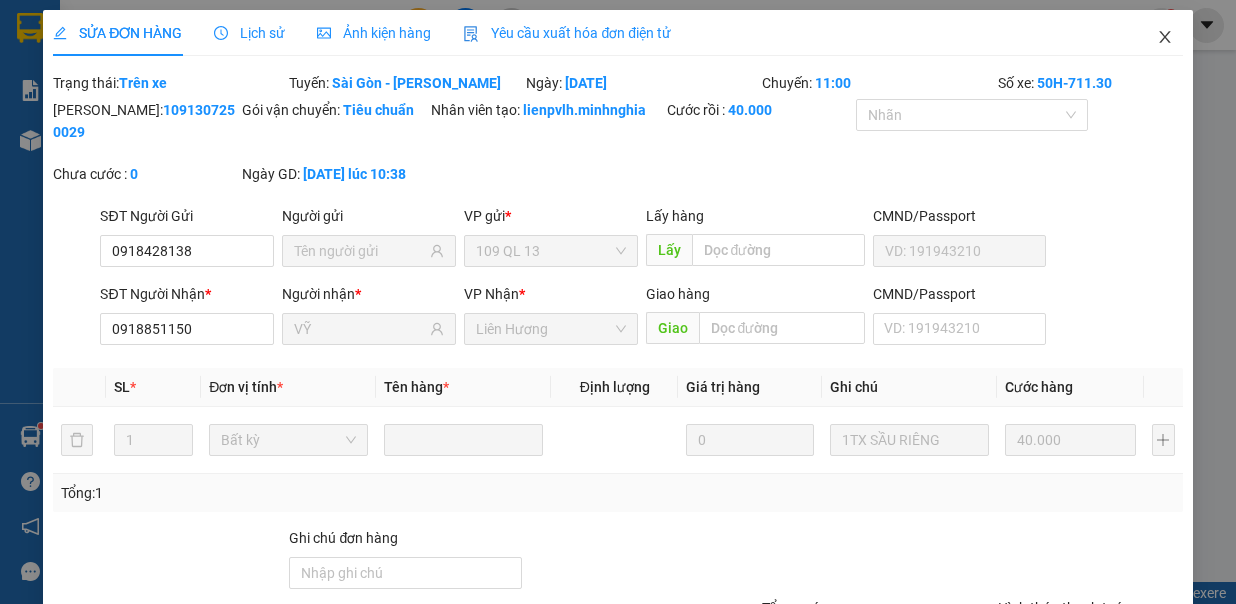click 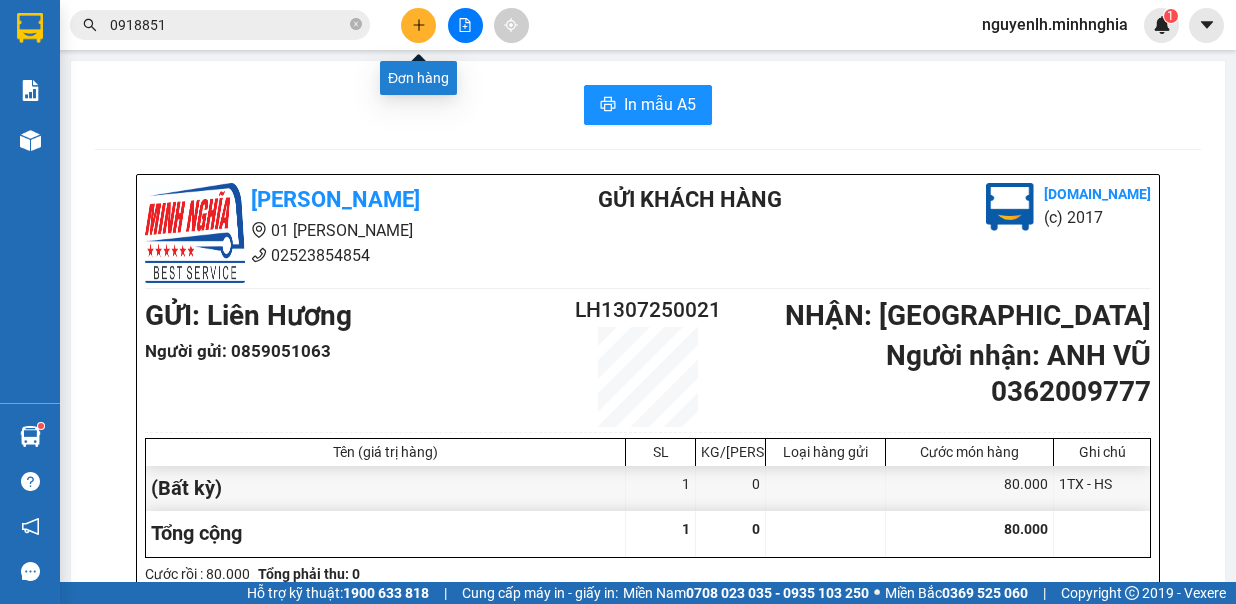 click at bounding box center (418, 25) 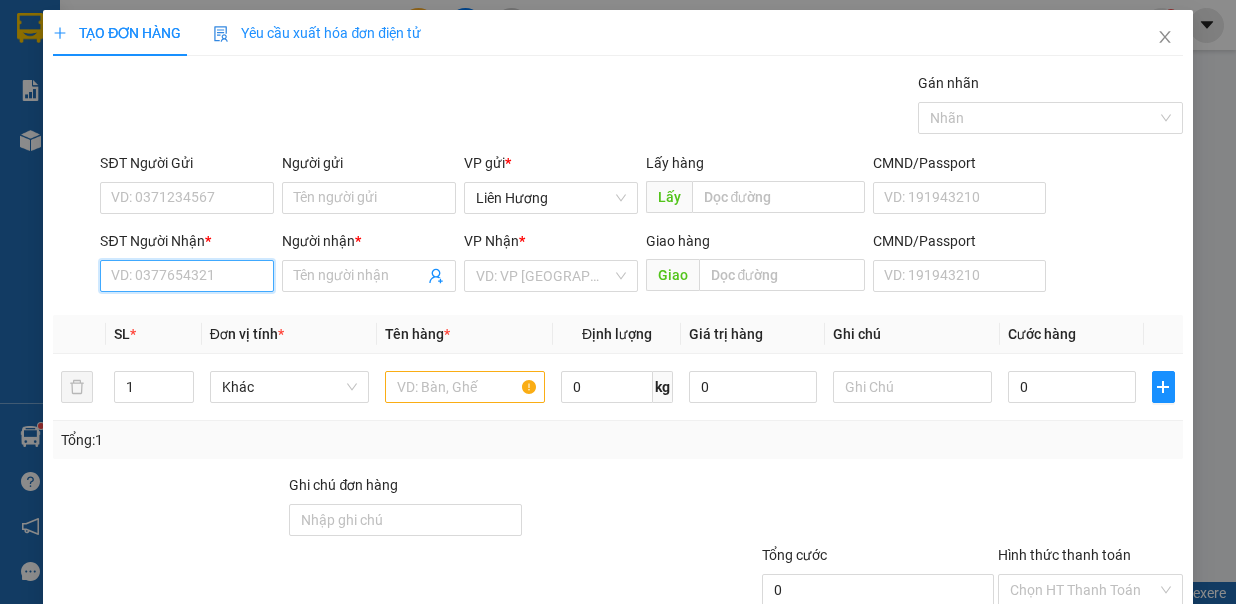 click on "SĐT Người Nhận  *" at bounding box center [187, 276] 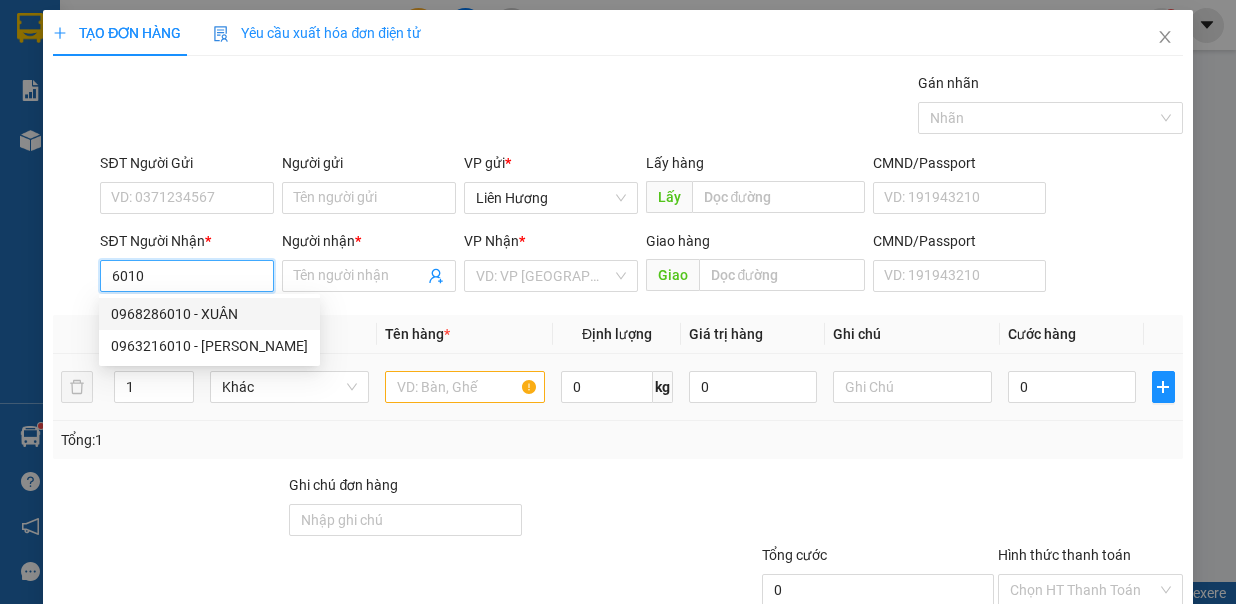 drag, startPoint x: 192, startPoint y: 304, endPoint x: 428, endPoint y: 392, distance: 251.87299 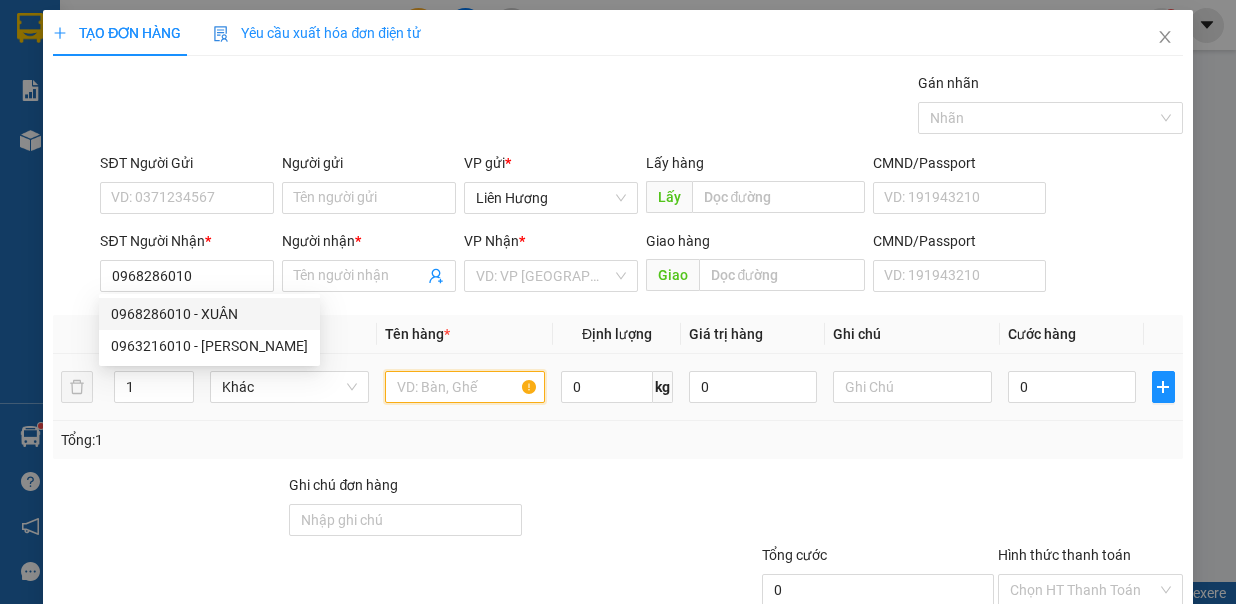 click at bounding box center [465, 387] 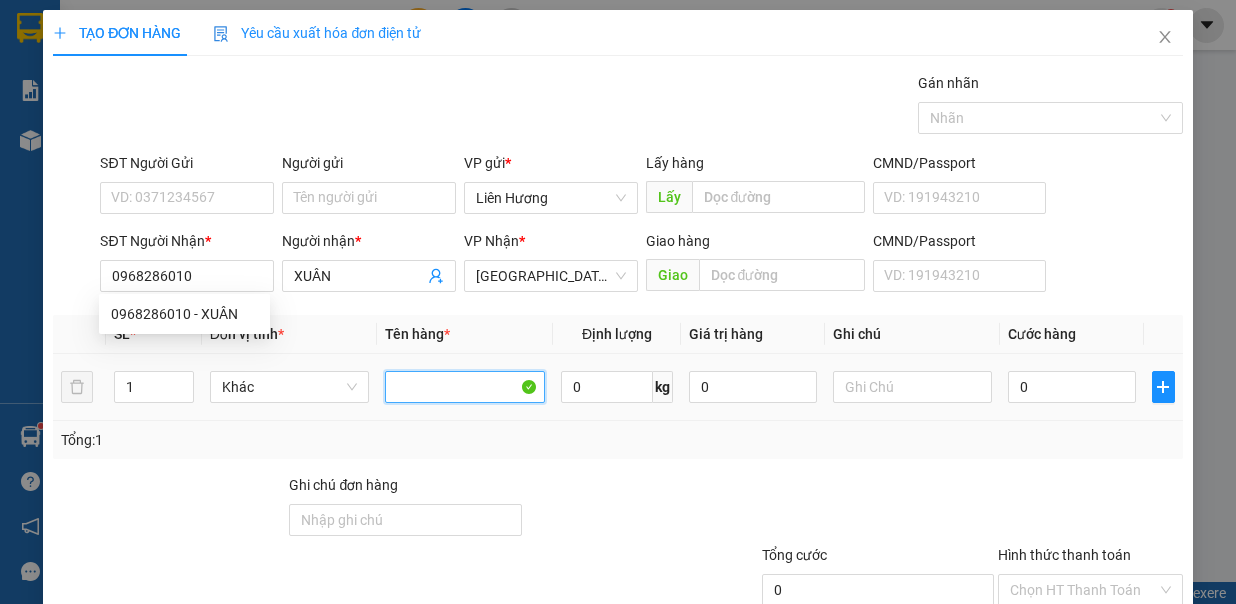 type 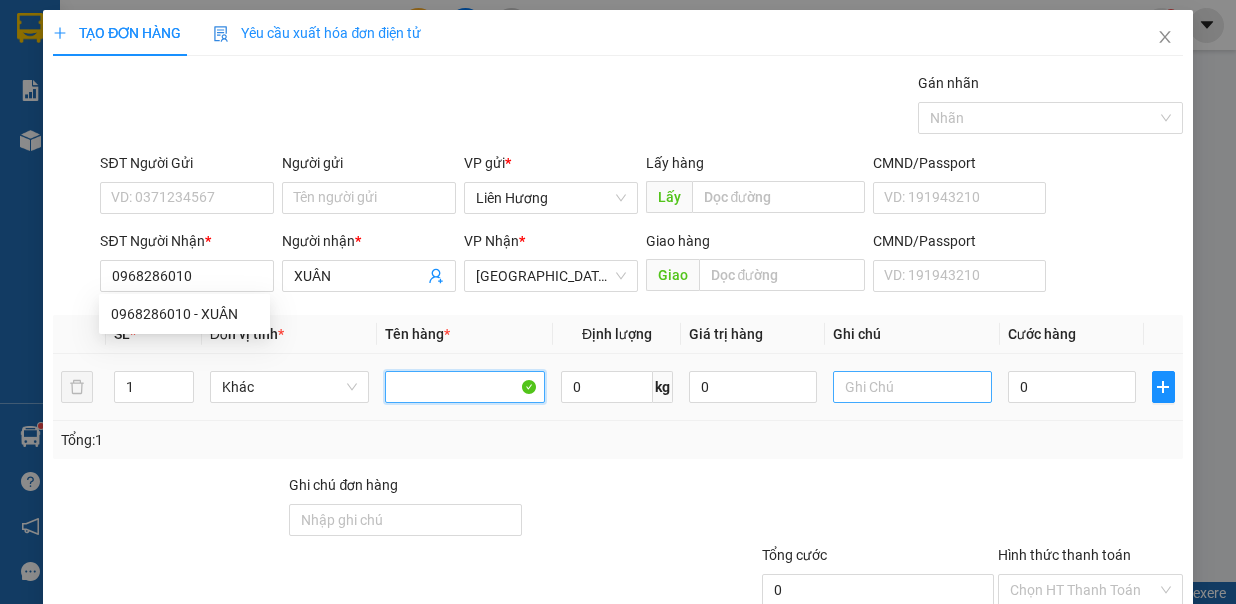 type 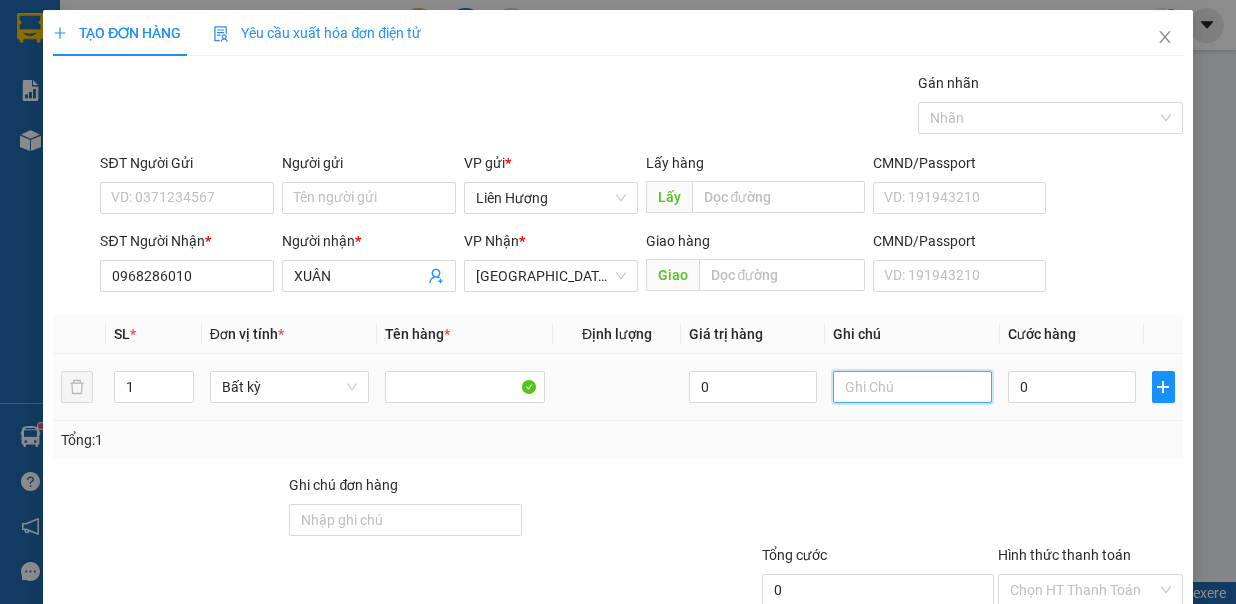 click at bounding box center (913, 387) 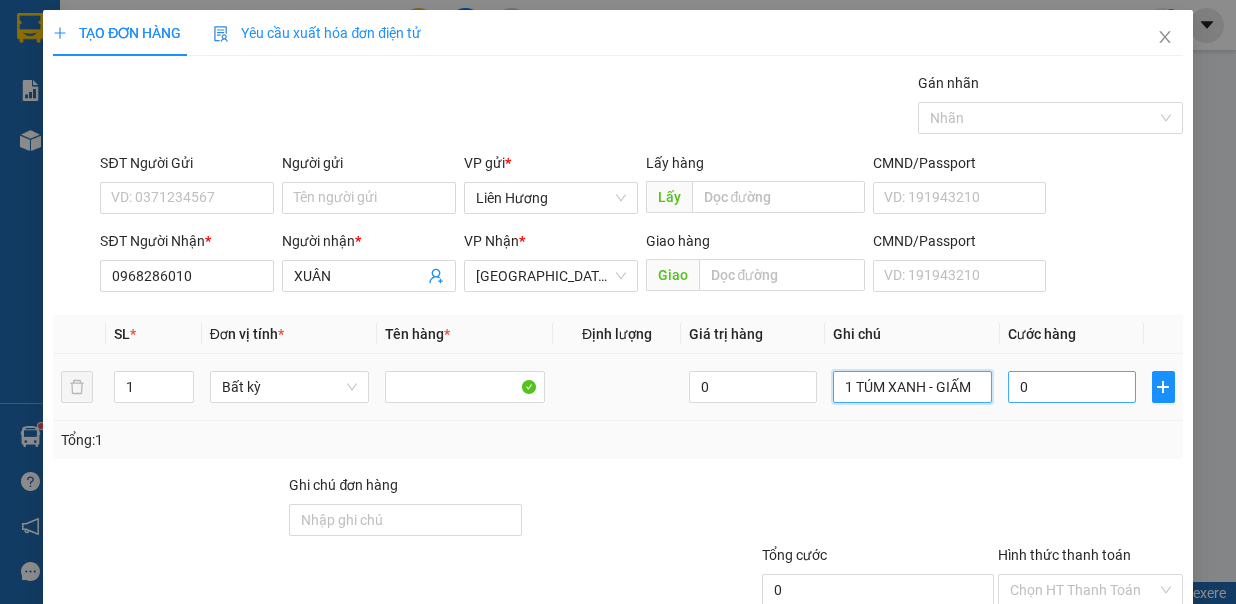 type on "1 TÚM XANH - GIẤM" 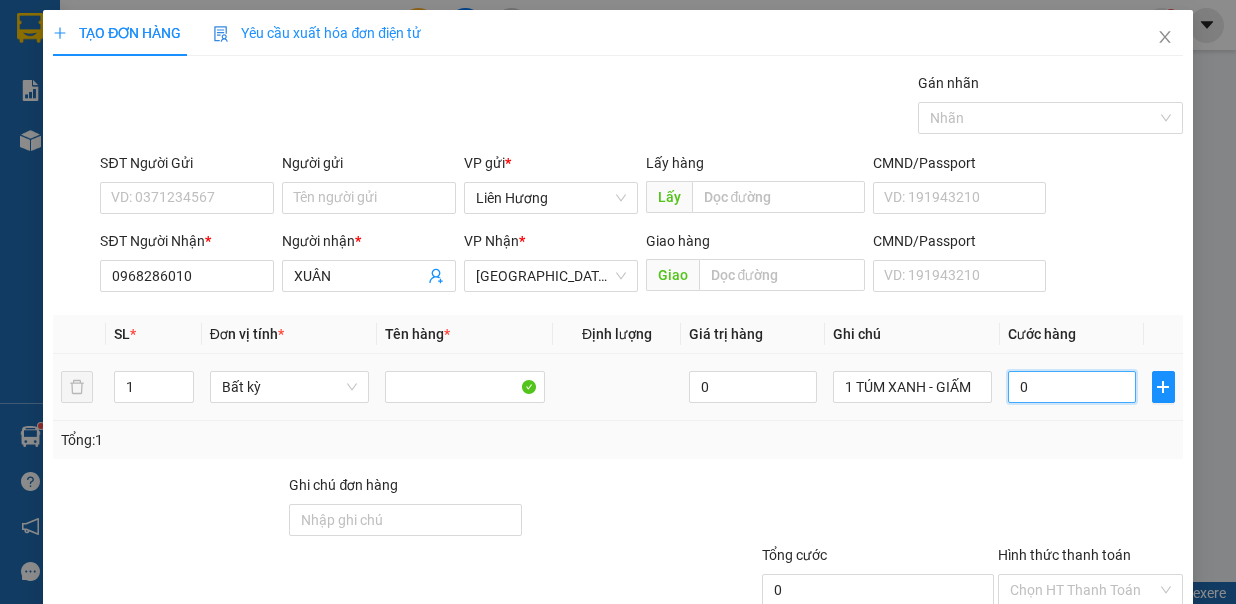 click on "0" at bounding box center (1072, 387) 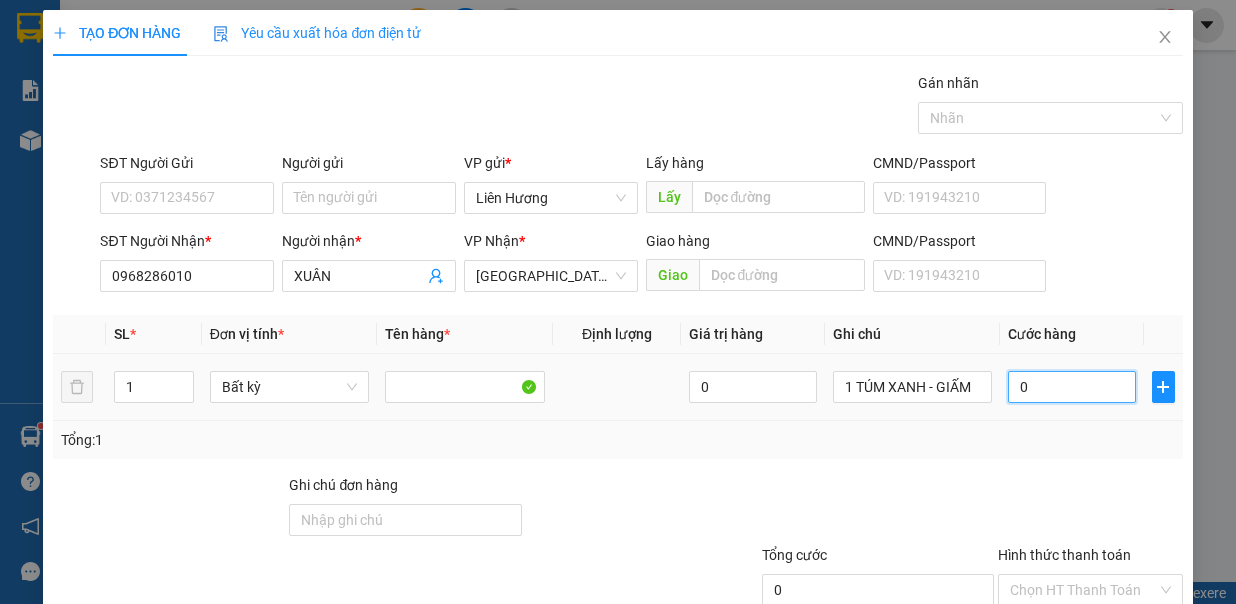 click on "0" at bounding box center [1072, 387] 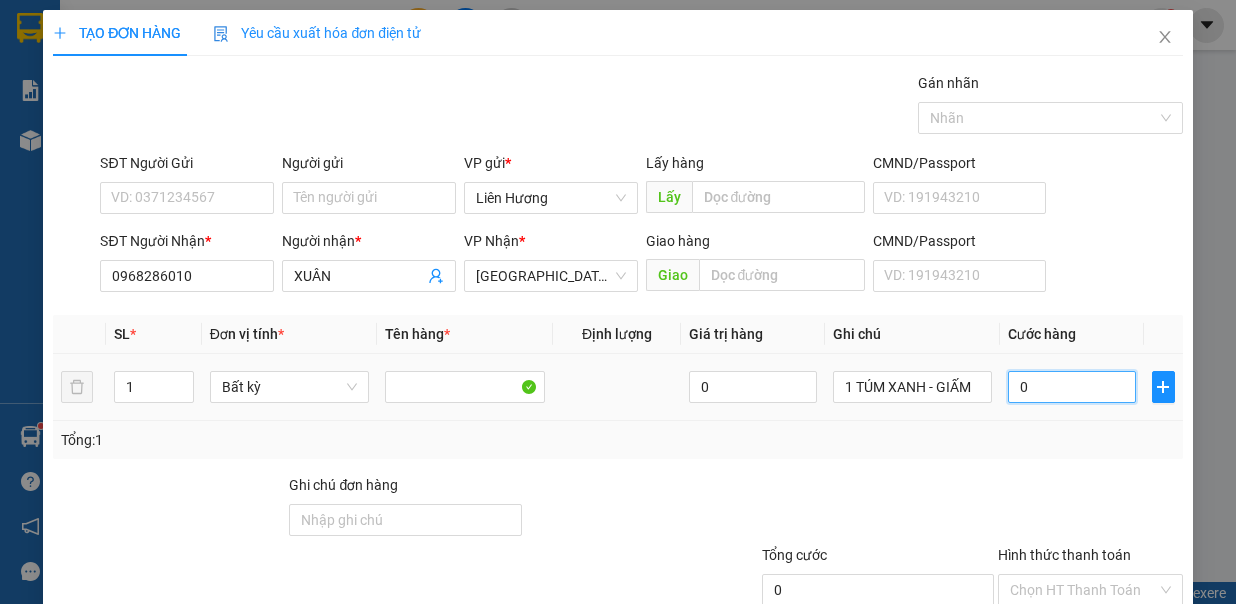 type on "30" 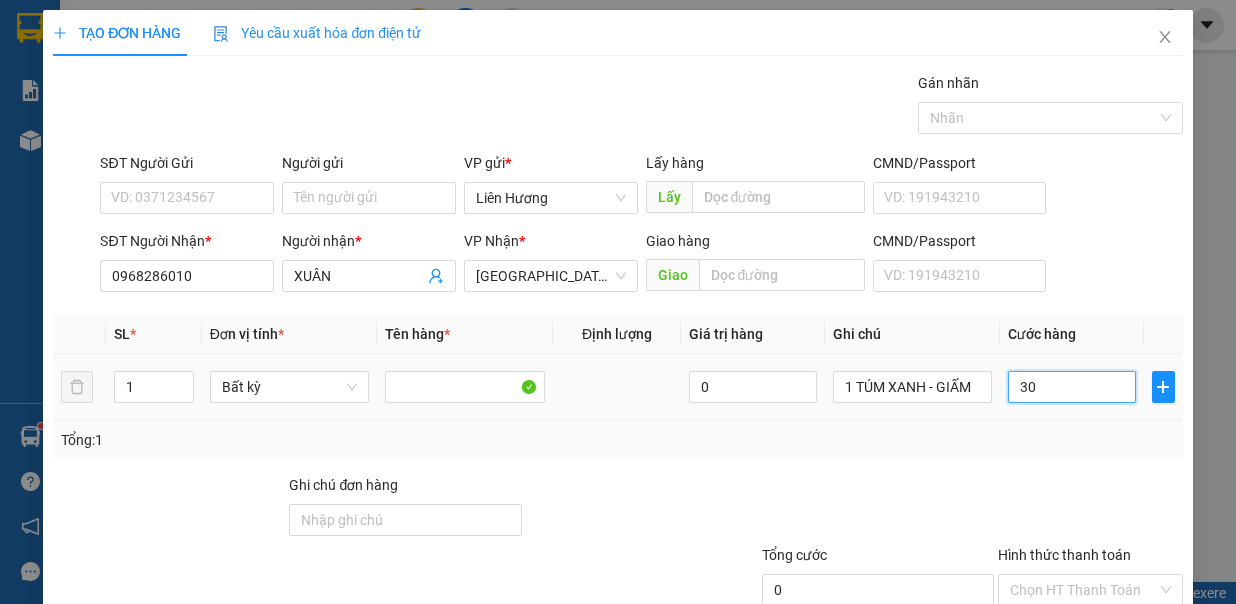 type on "30" 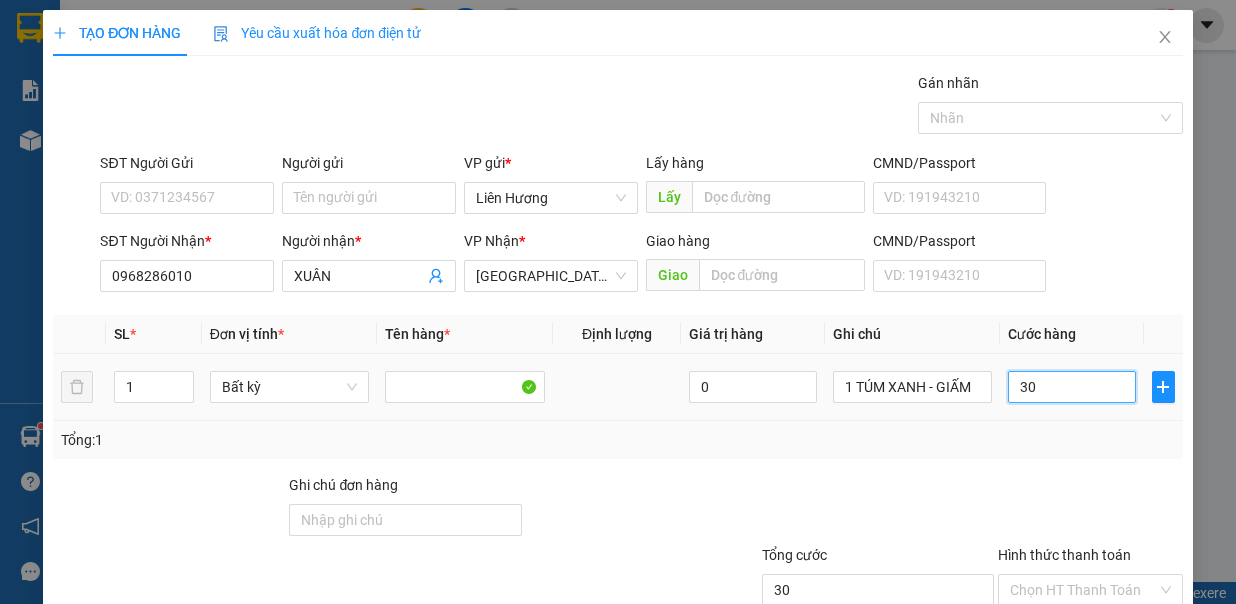 type on "30.000" 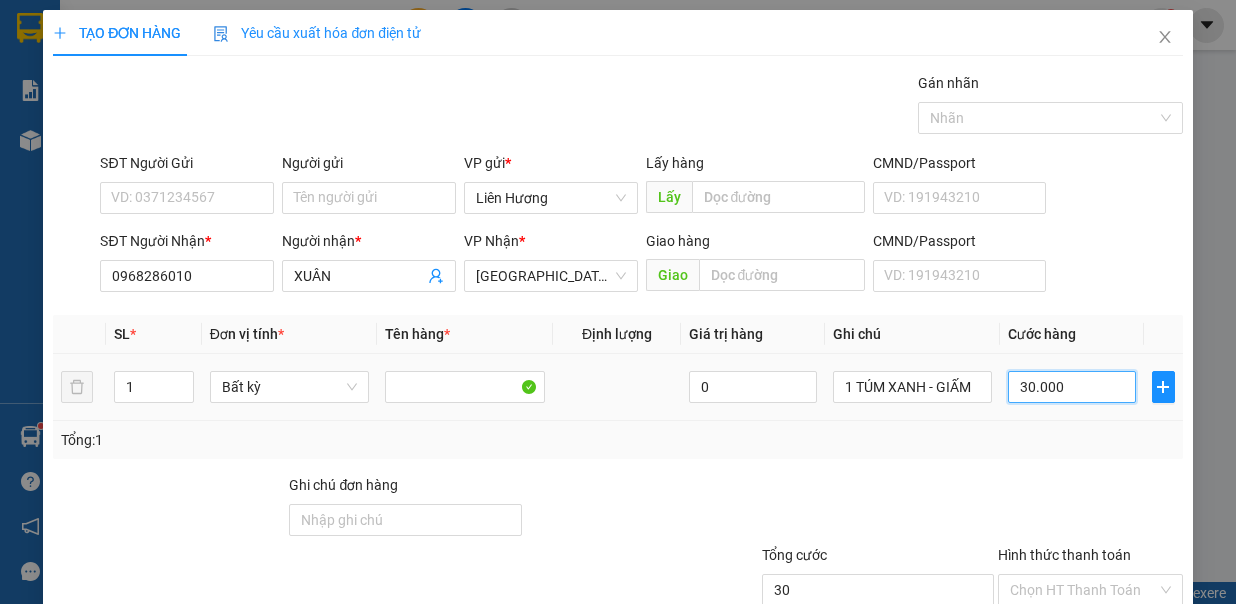 type on "30.000" 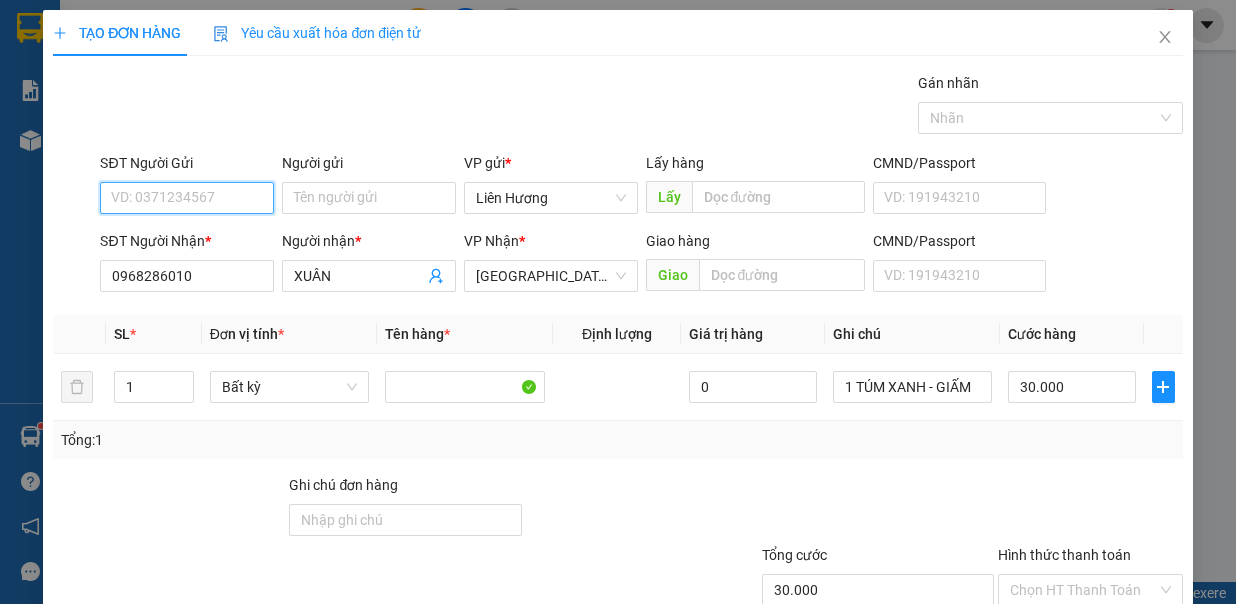 click on "SĐT Người Gửi" at bounding box center (187, 198) 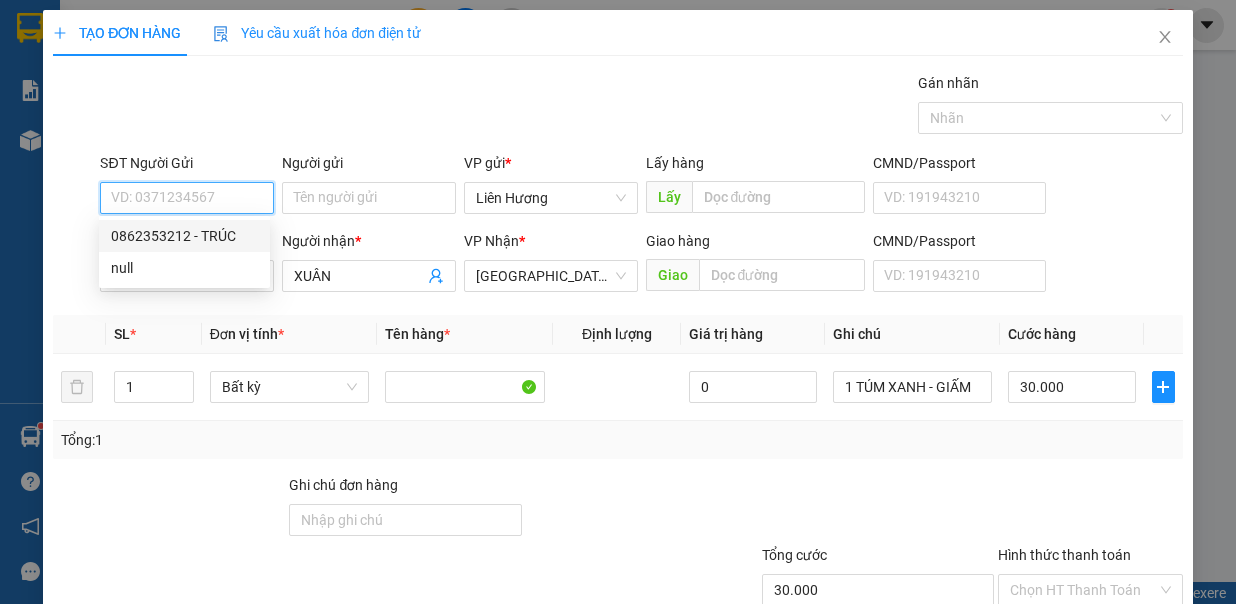 click on "0862353212 - TRÚC" at bounding box center (184, 236) 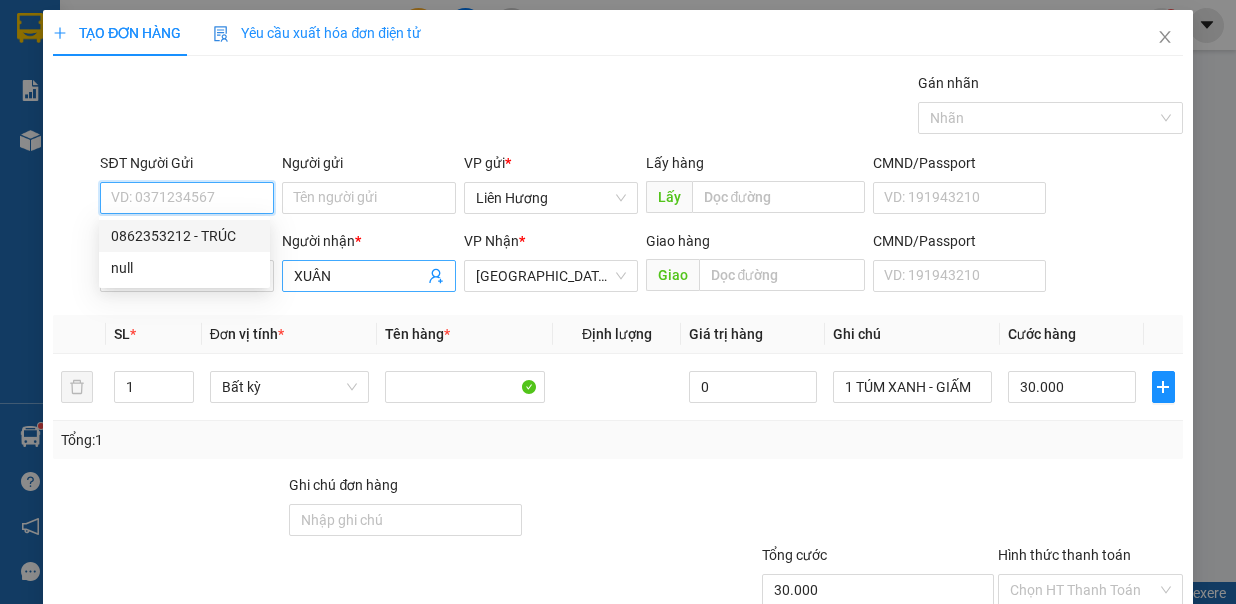 type on "0862353212" 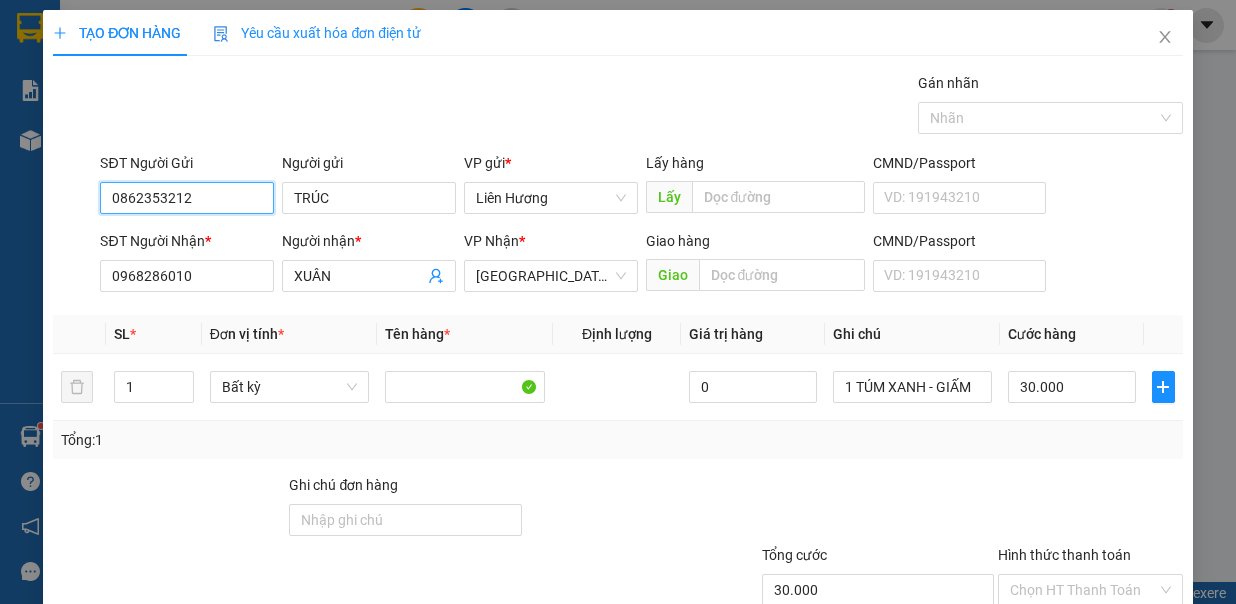 scroll, scrollTop: 133, scrollLeft: 0, axis: vertical 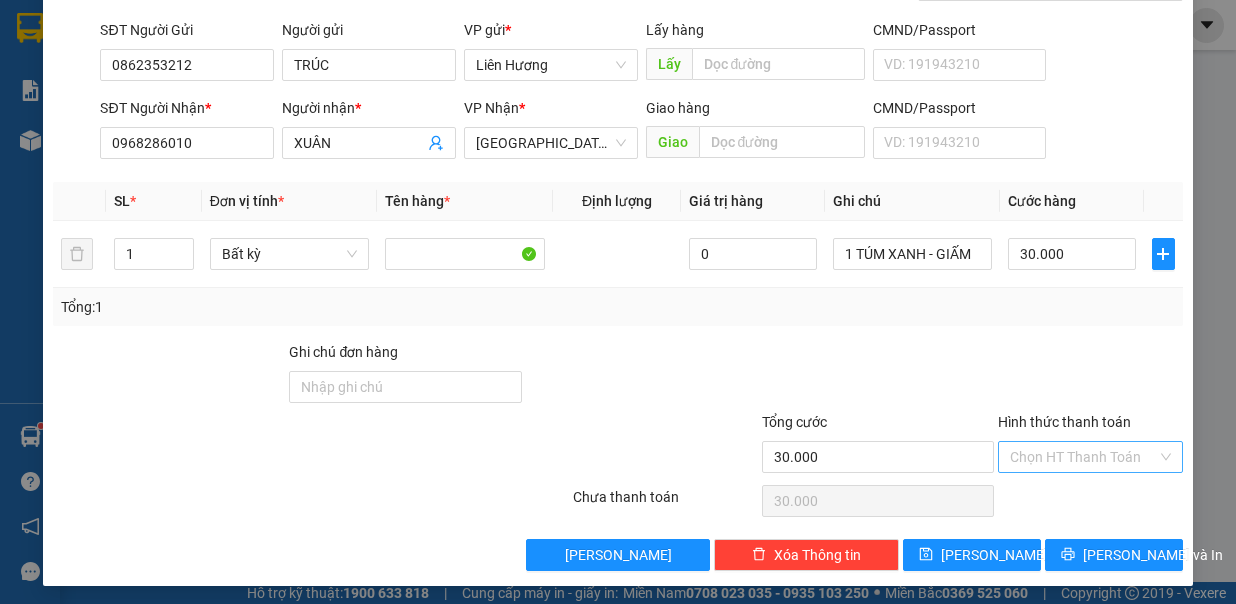 click on "Hình thức thanh toán" at bounding box center [1083, 457] 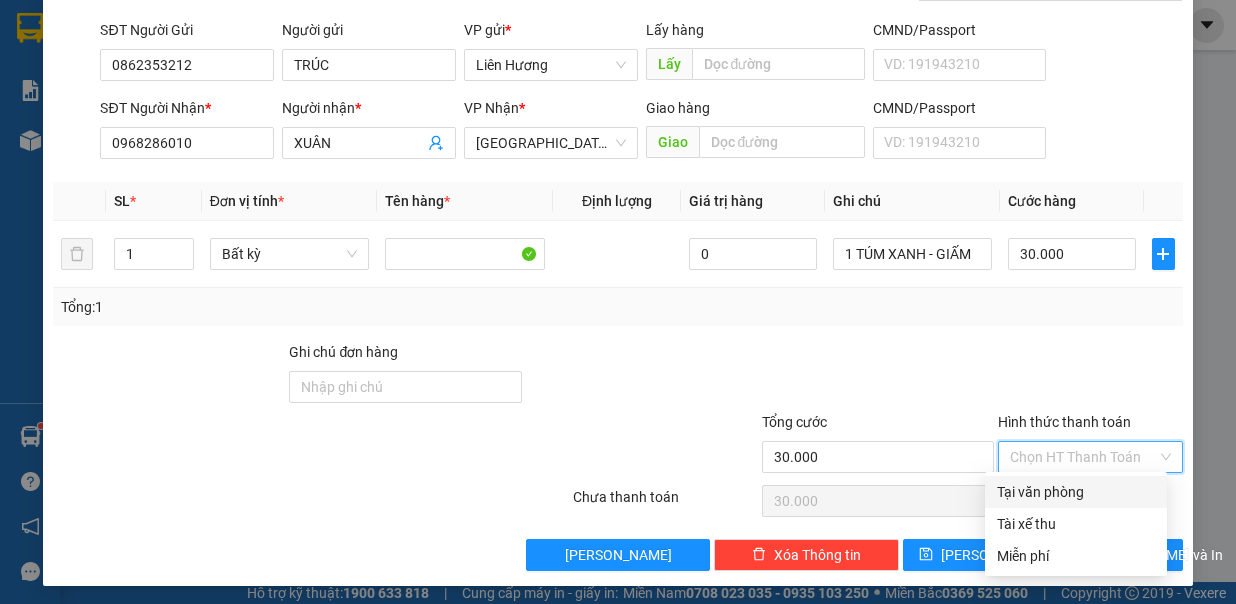 click on "Tại văn phòng" at bounding box center [1076, 492] 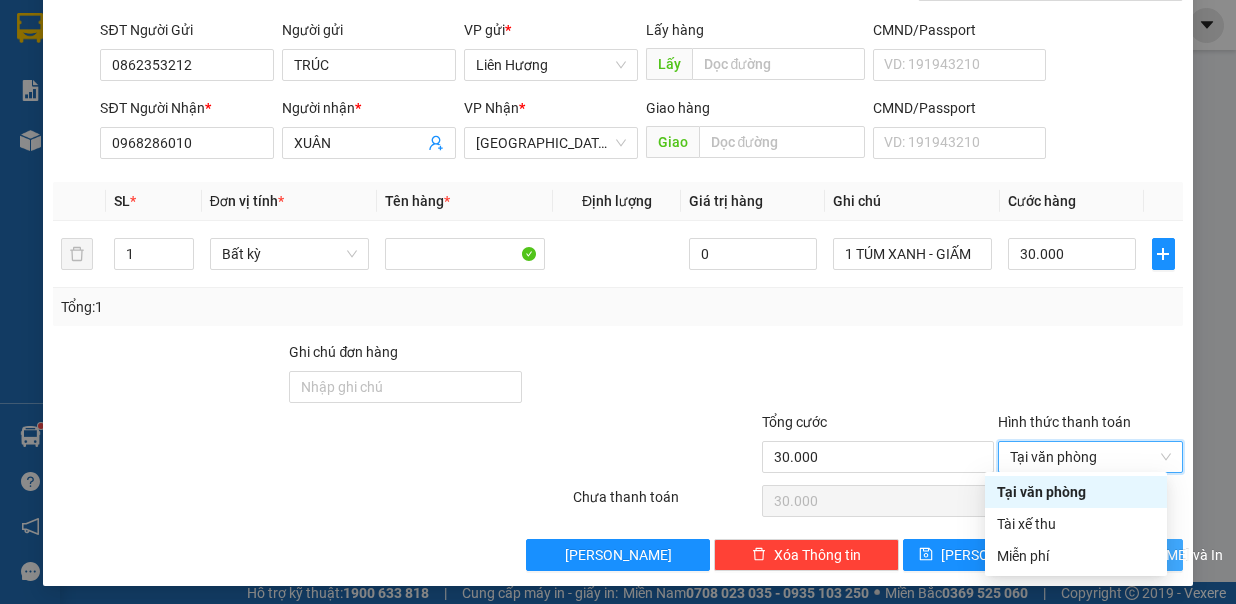 type on "0" 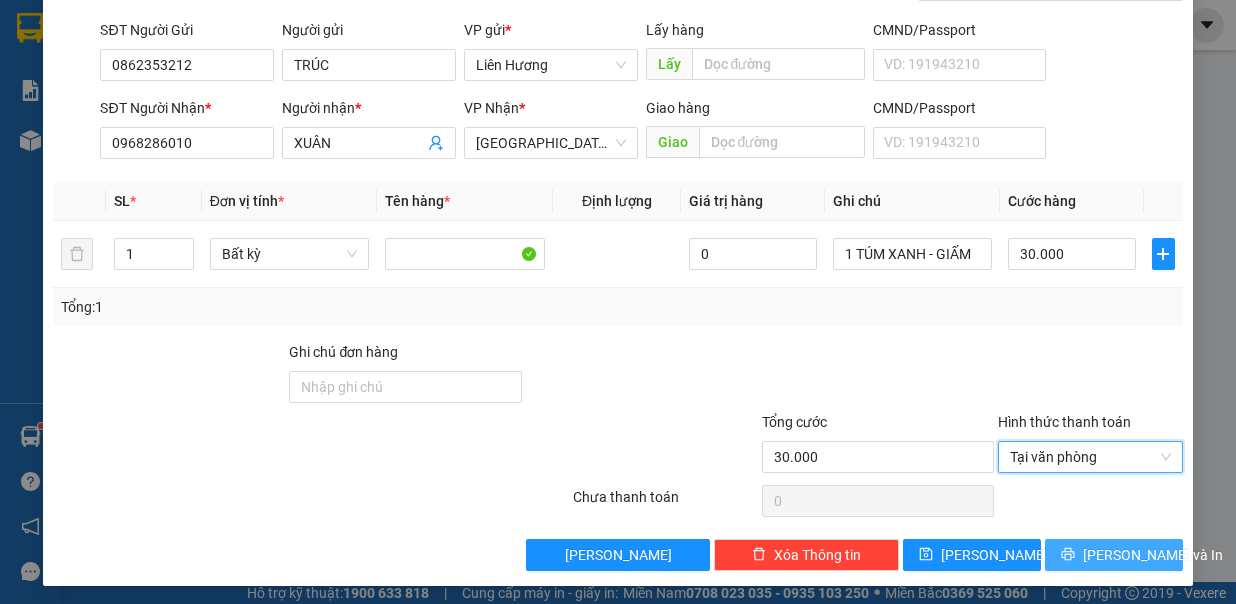 click on "[PERSON_NAME] và In" at bounding box center [1153, 555] 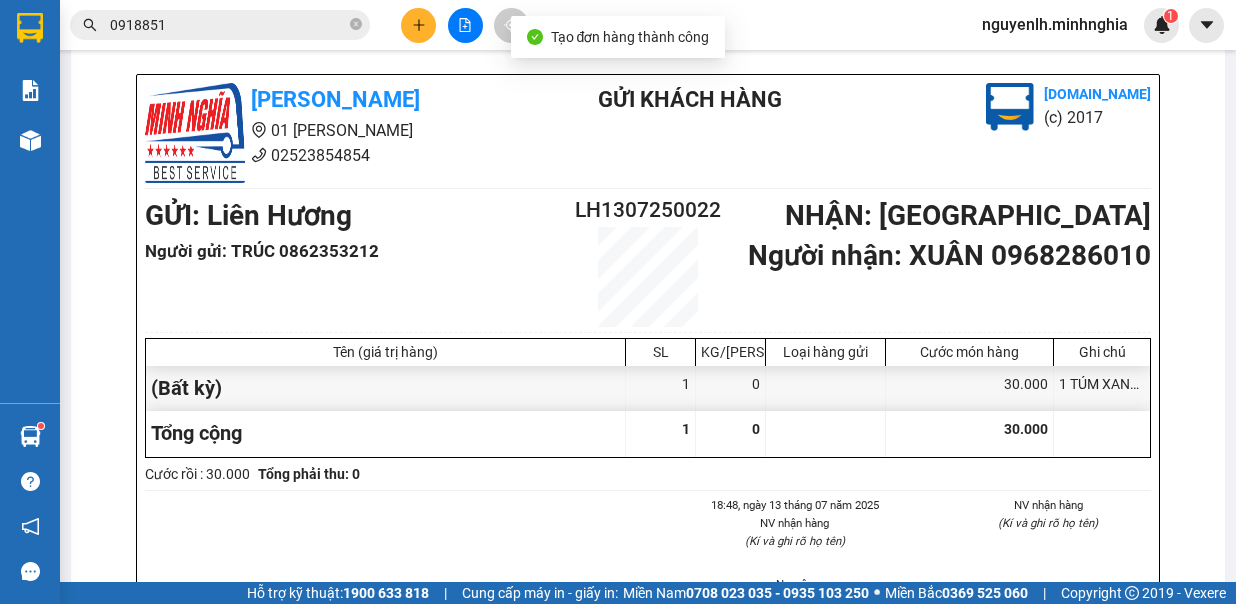 scroll, scrollTop: 0, scrollLeft: 0, axis: both 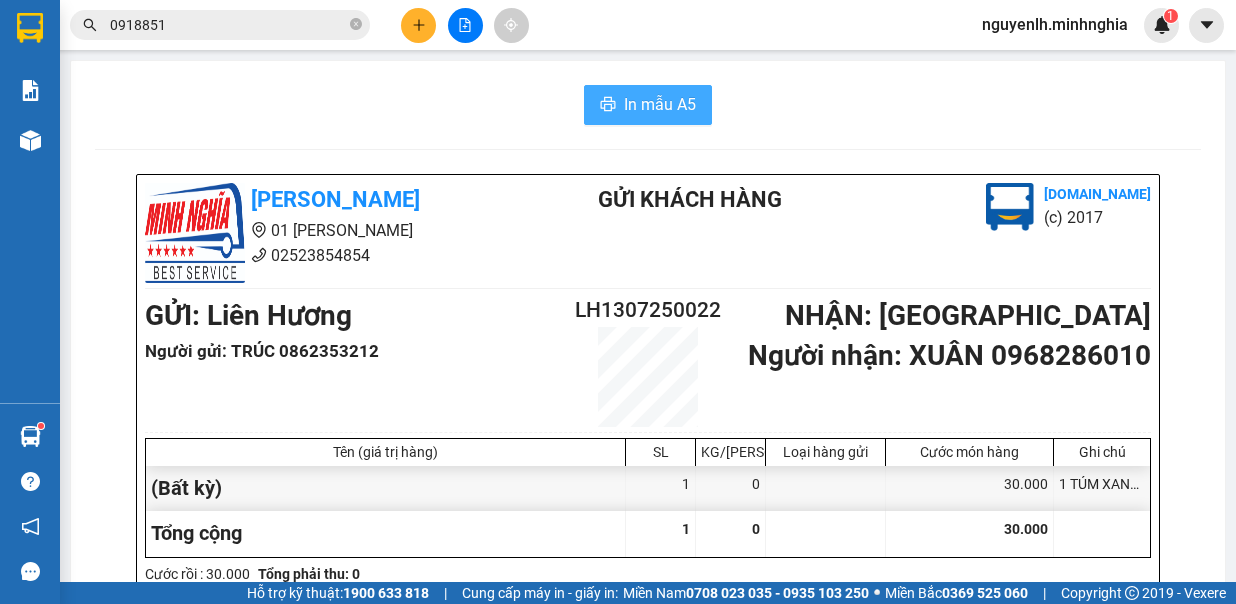 click on "In mẫu A5" at bounding box center (660, 104) 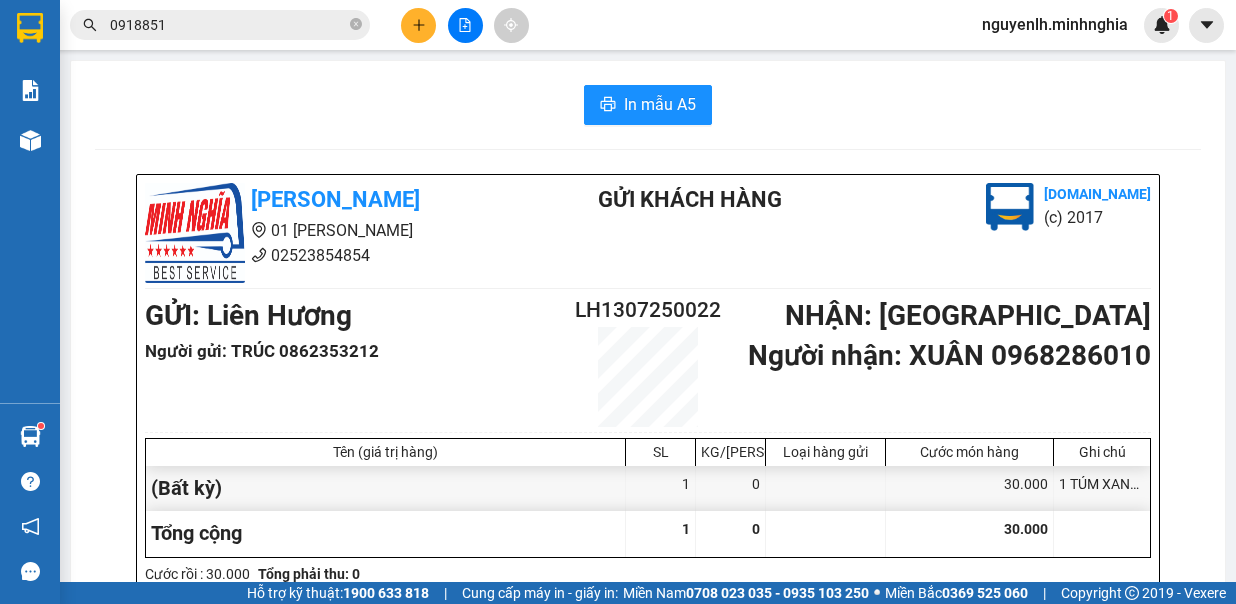 scroll, scrollTop: 0, scrollLeft: 0, axis: both 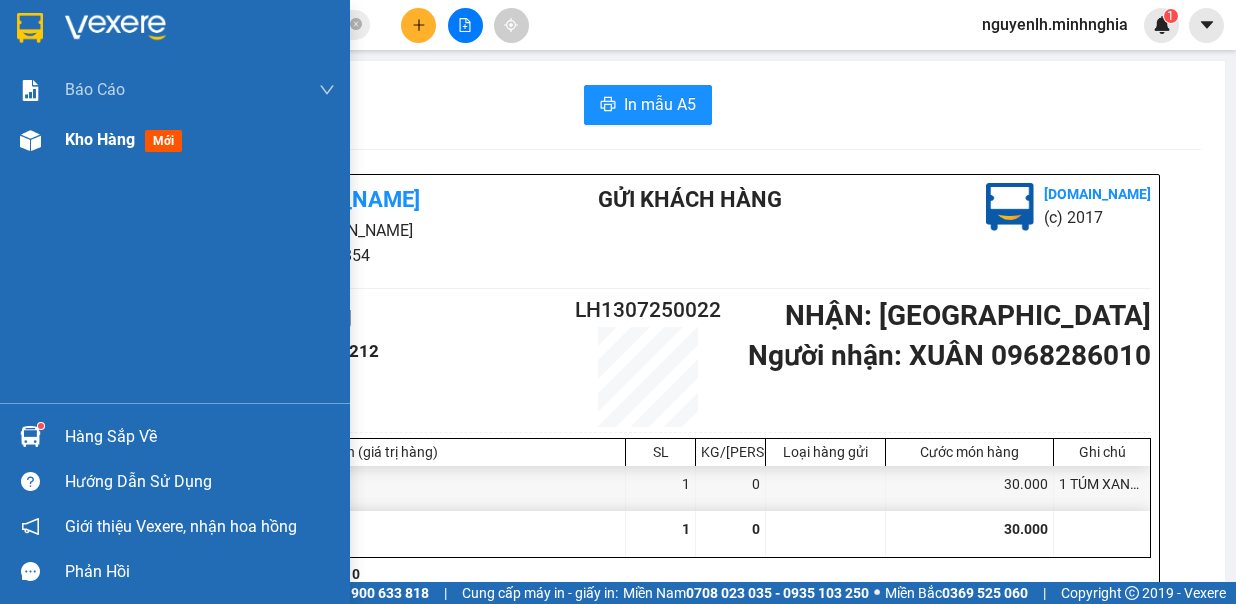 click on "Kho hàng mới" at bounding box center [175, 140] 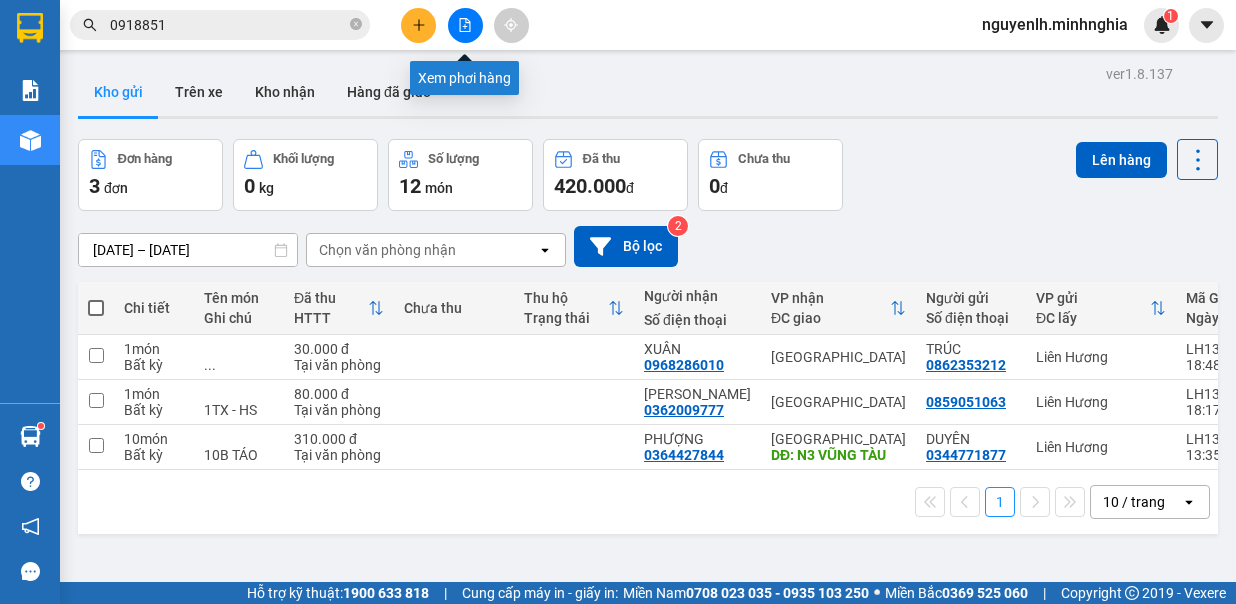 click 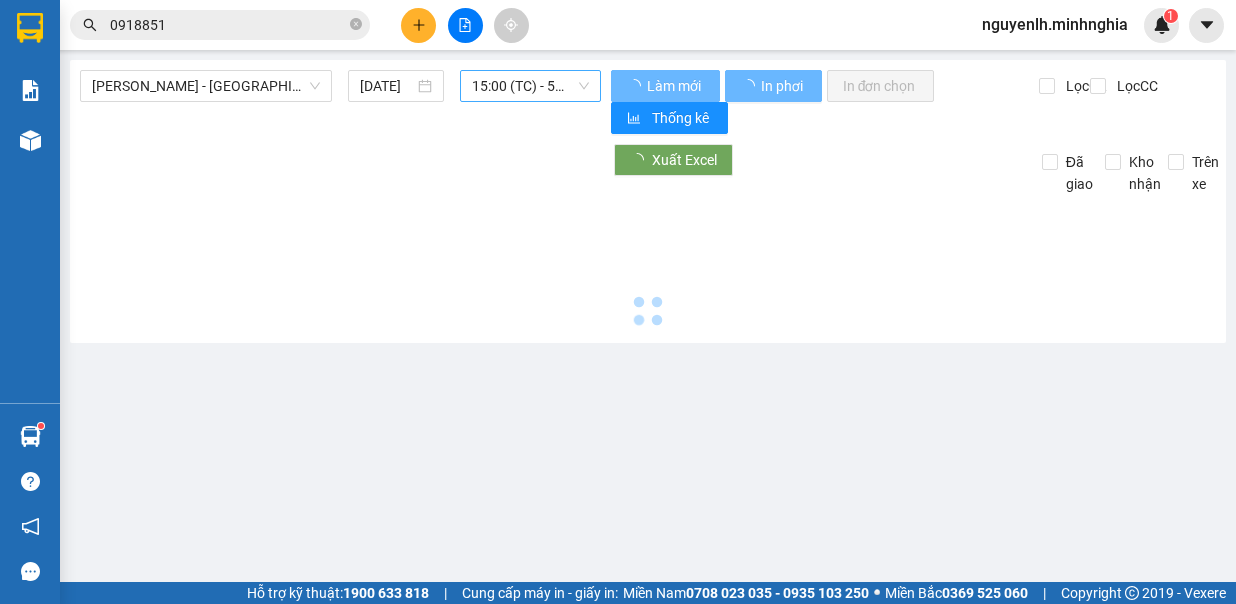 click on "15:00   (TC)   - 50H-368.19" at bounding box center [530, 86] 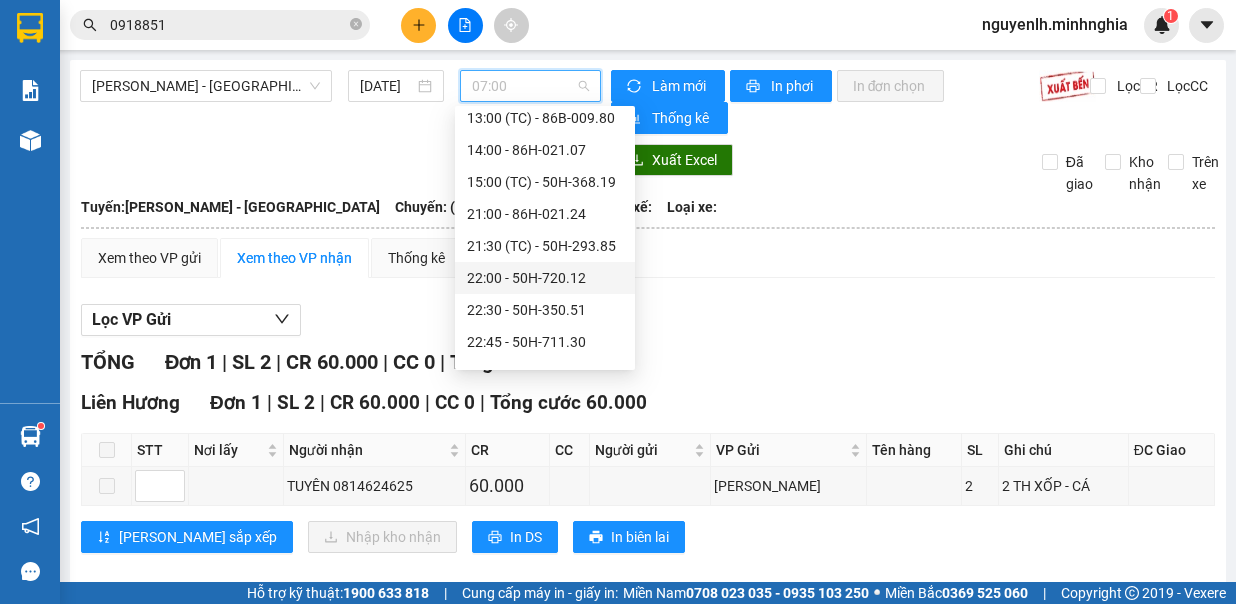 scroll, scrollTop: 288, scrollLeft: 0, axis: vertical 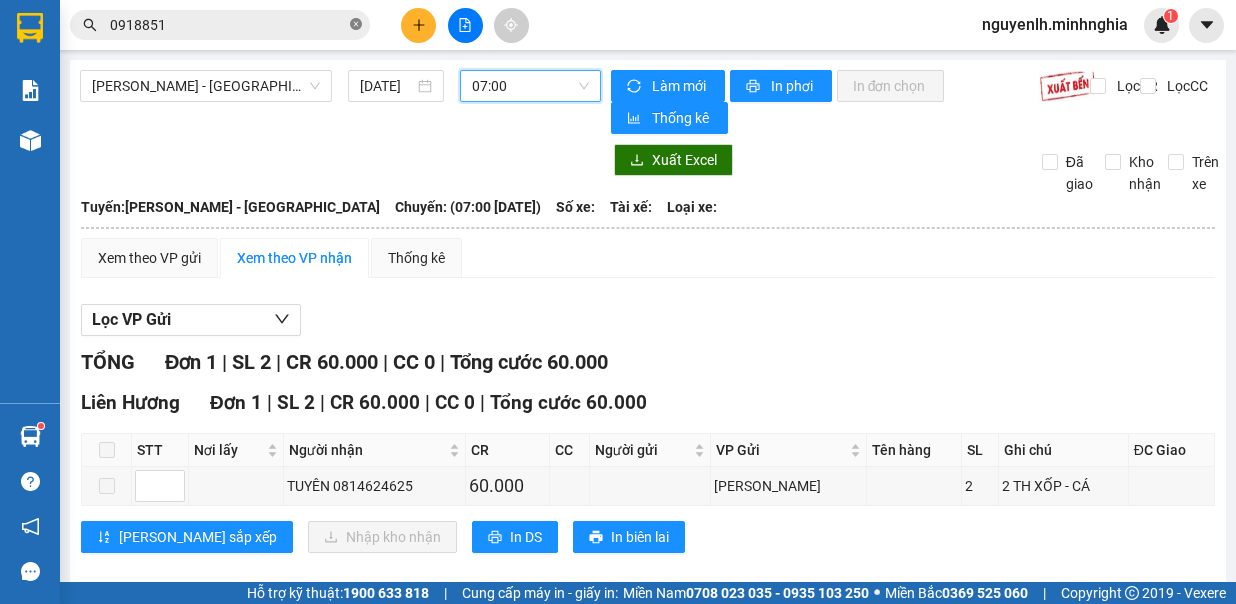 click 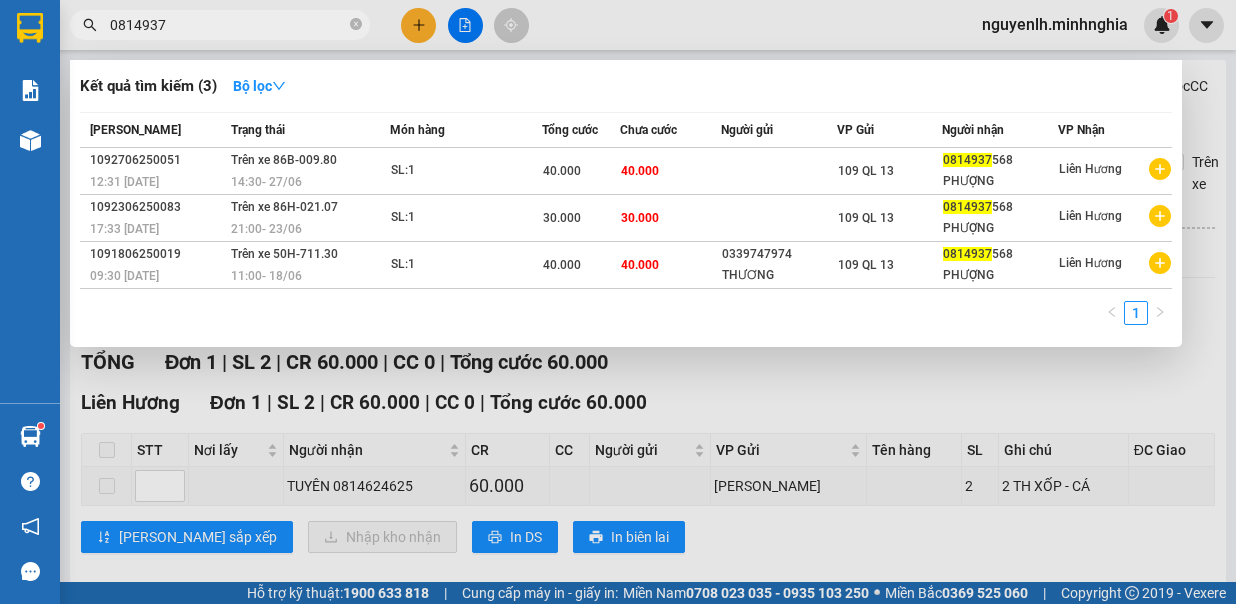 type on "0814937" 